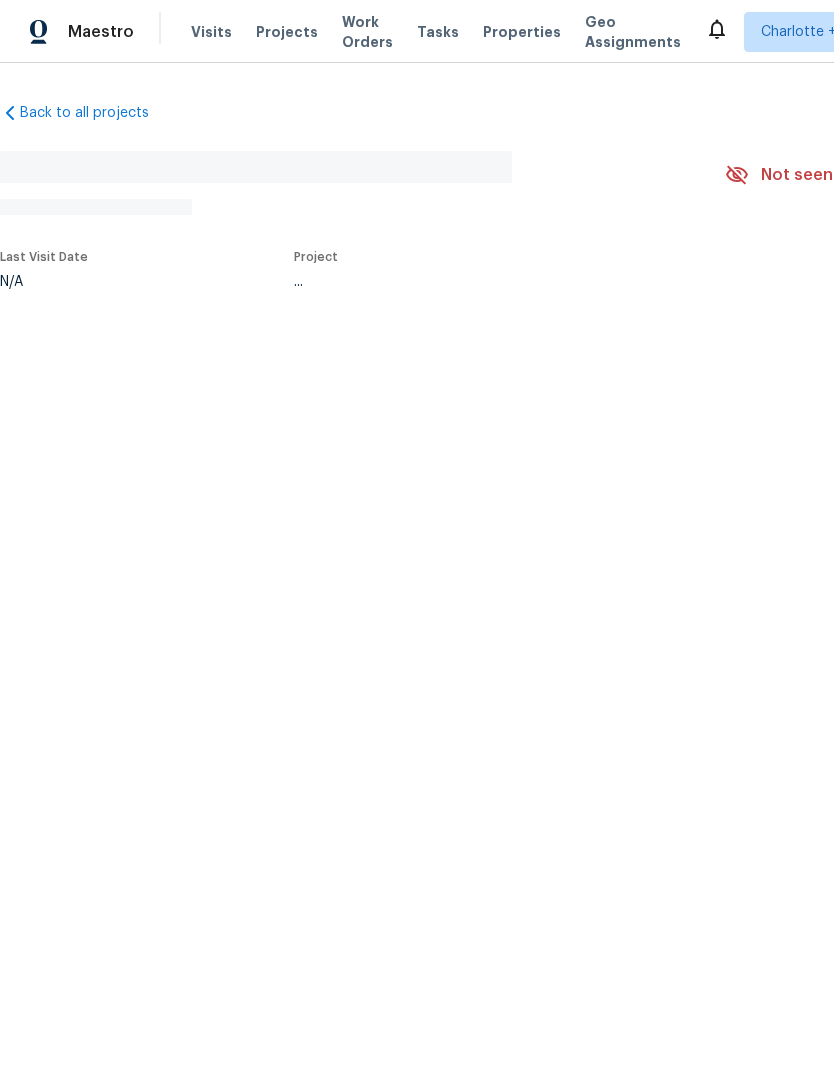 scroll, scrollTop: 0, scrollLeft: 0, axis: both 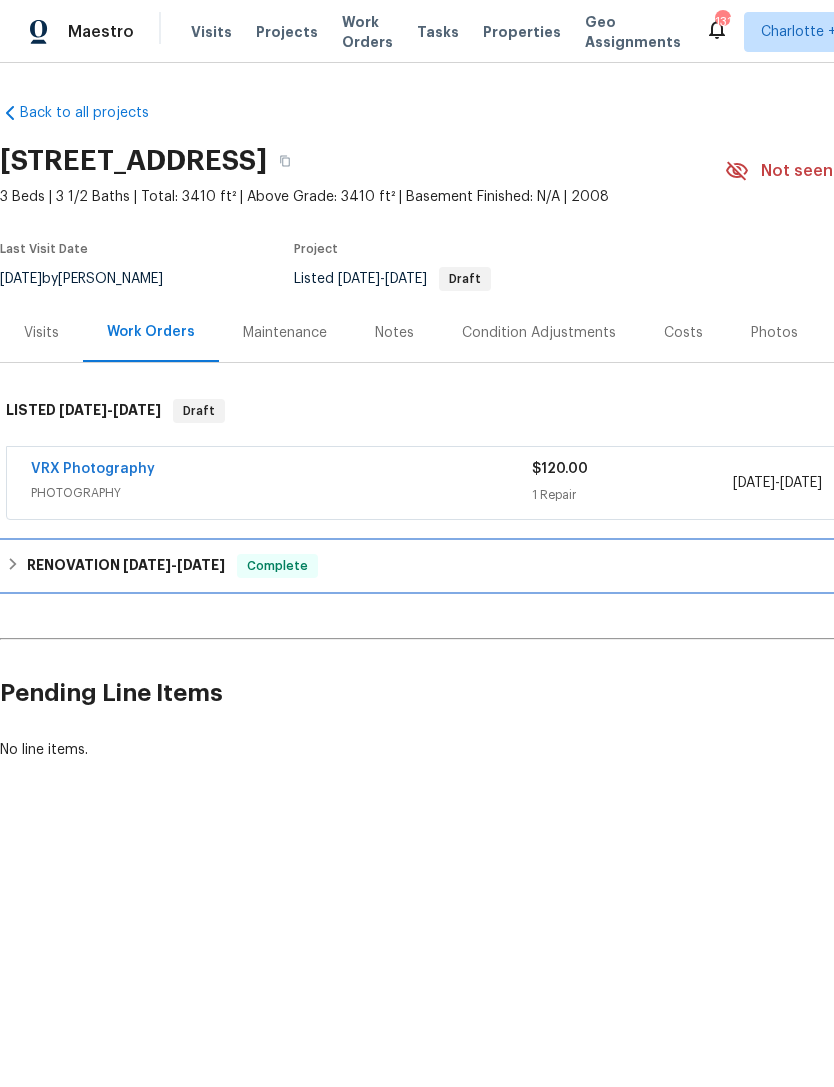 click on "RENOVATION   6/27/25  -  7/14/25 Complete" at bounding box center (565, 566) 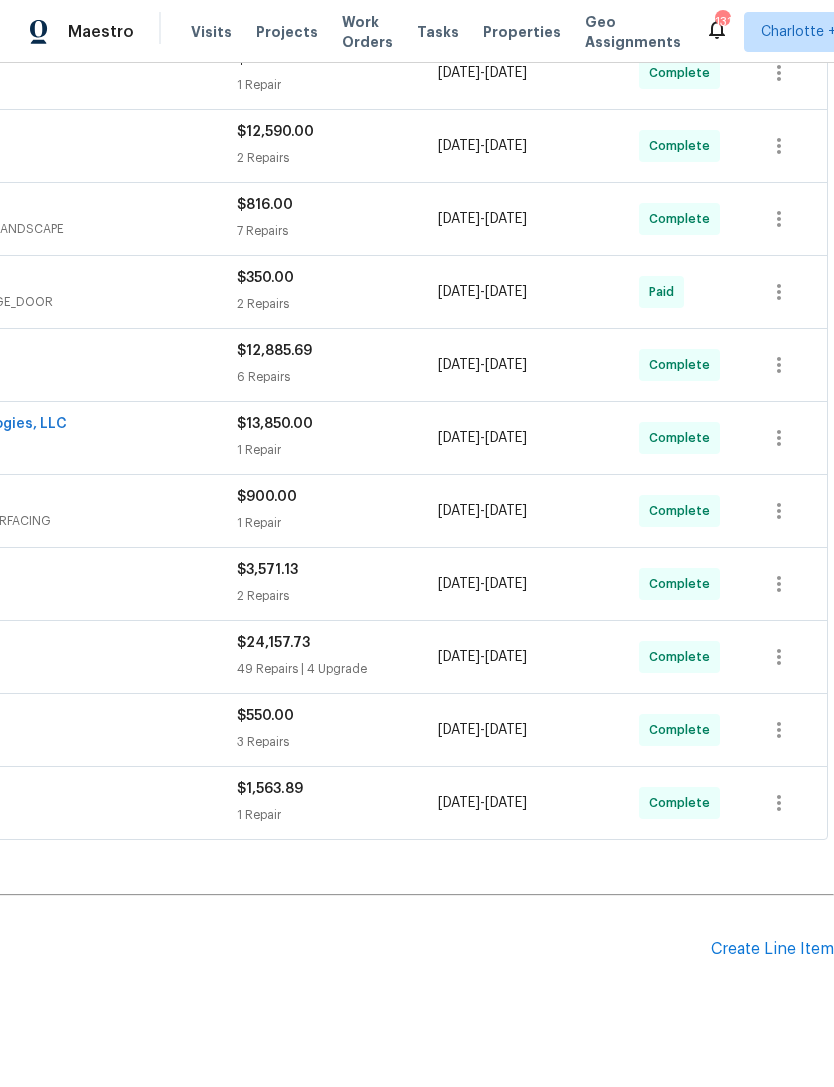 scroll, scrollTop: 573, scrollLeft: 296, axis: both 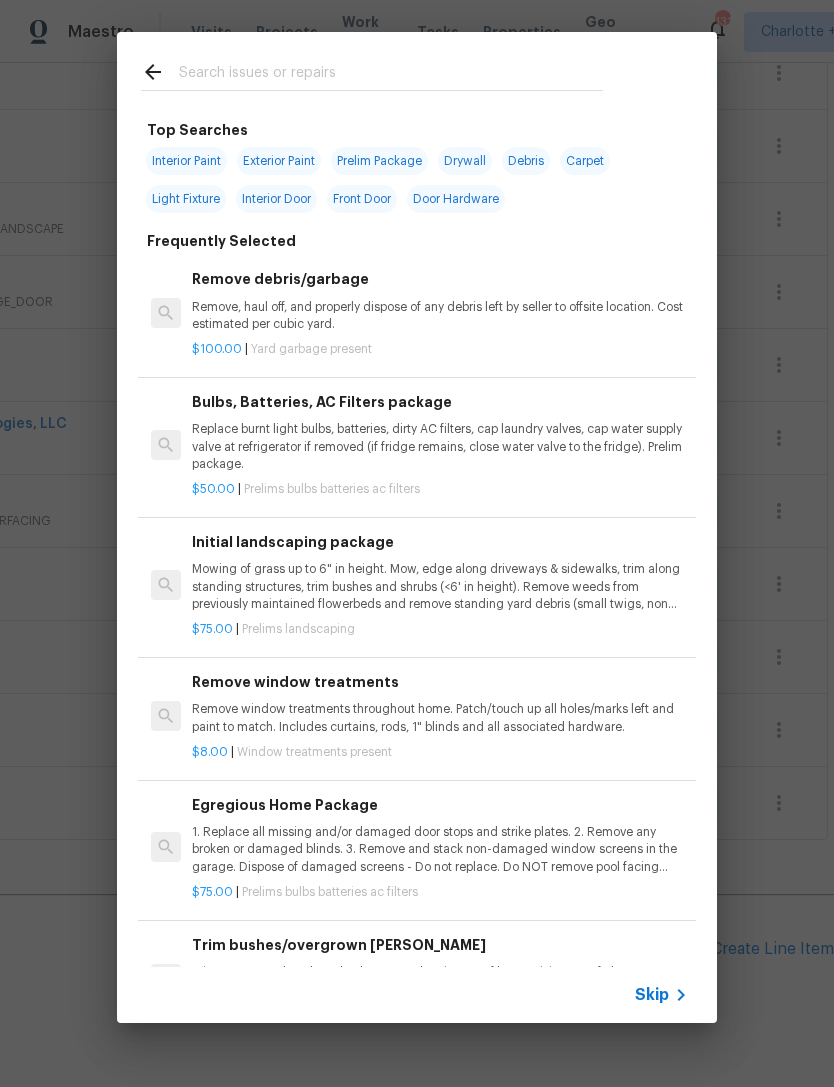 click at bounding box center [391, 75] 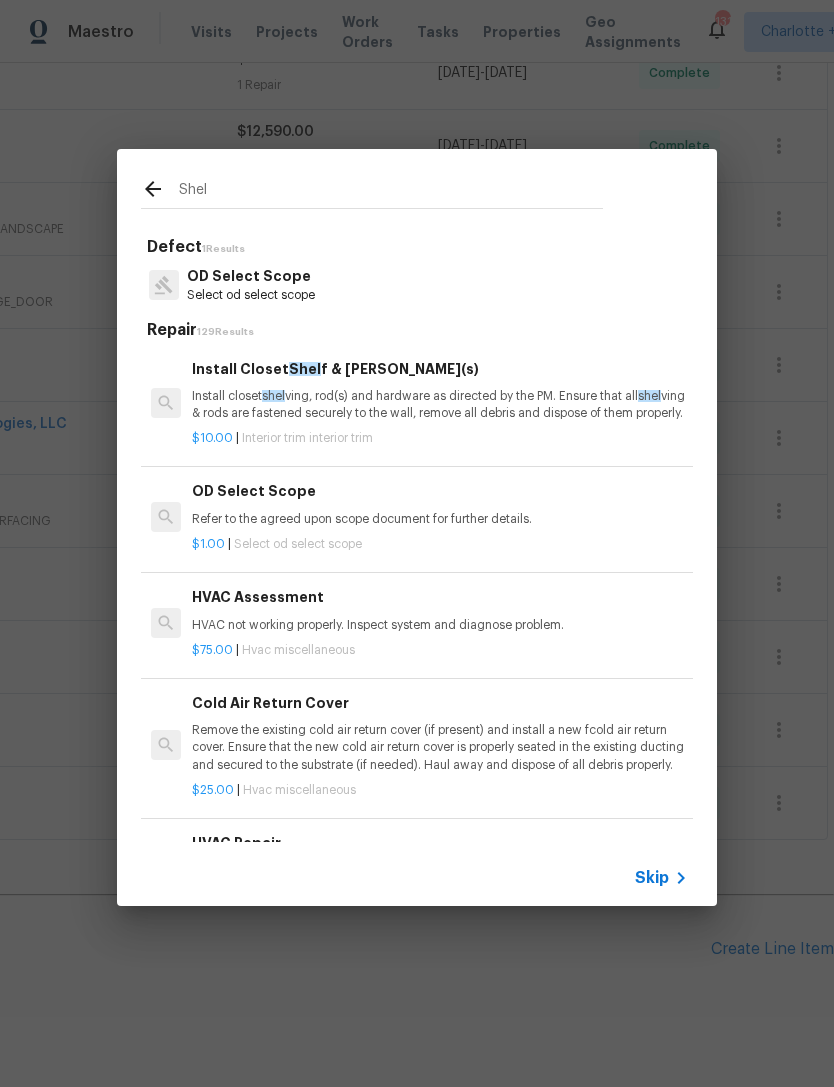 type on "Shelf" 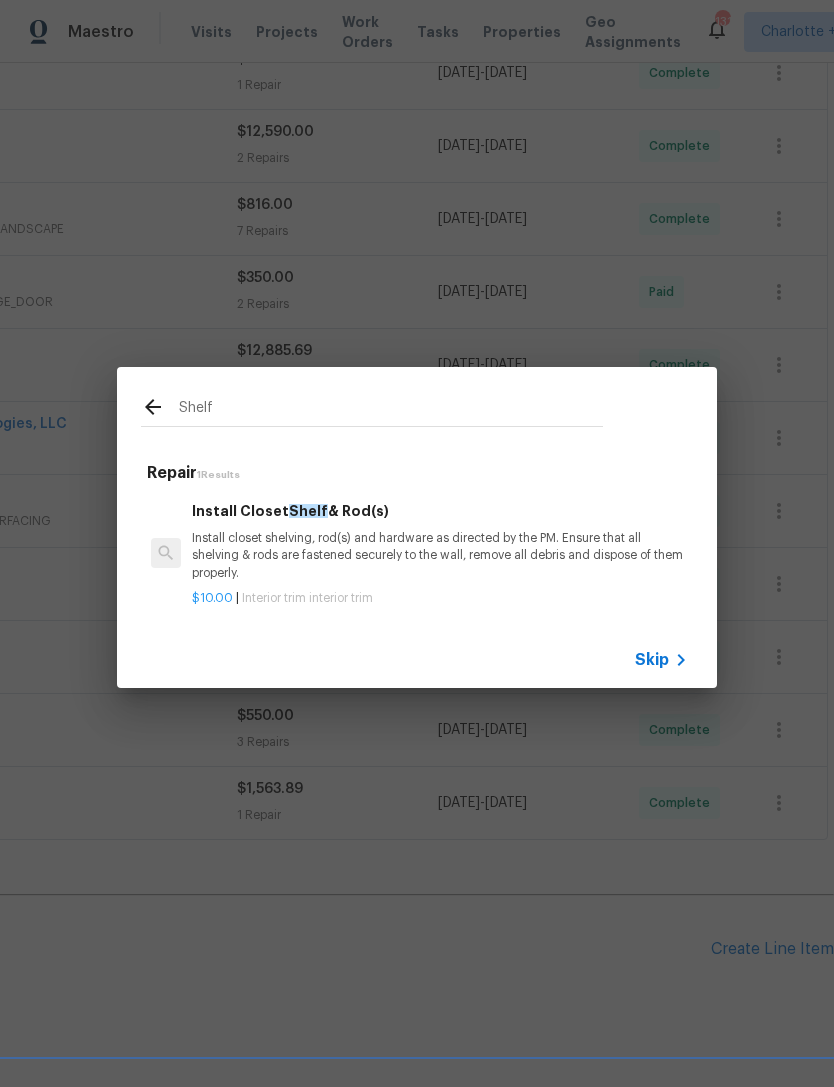 click on "Install Closet  Shelf  & Rod(s)" at bounding box center (440, 511) 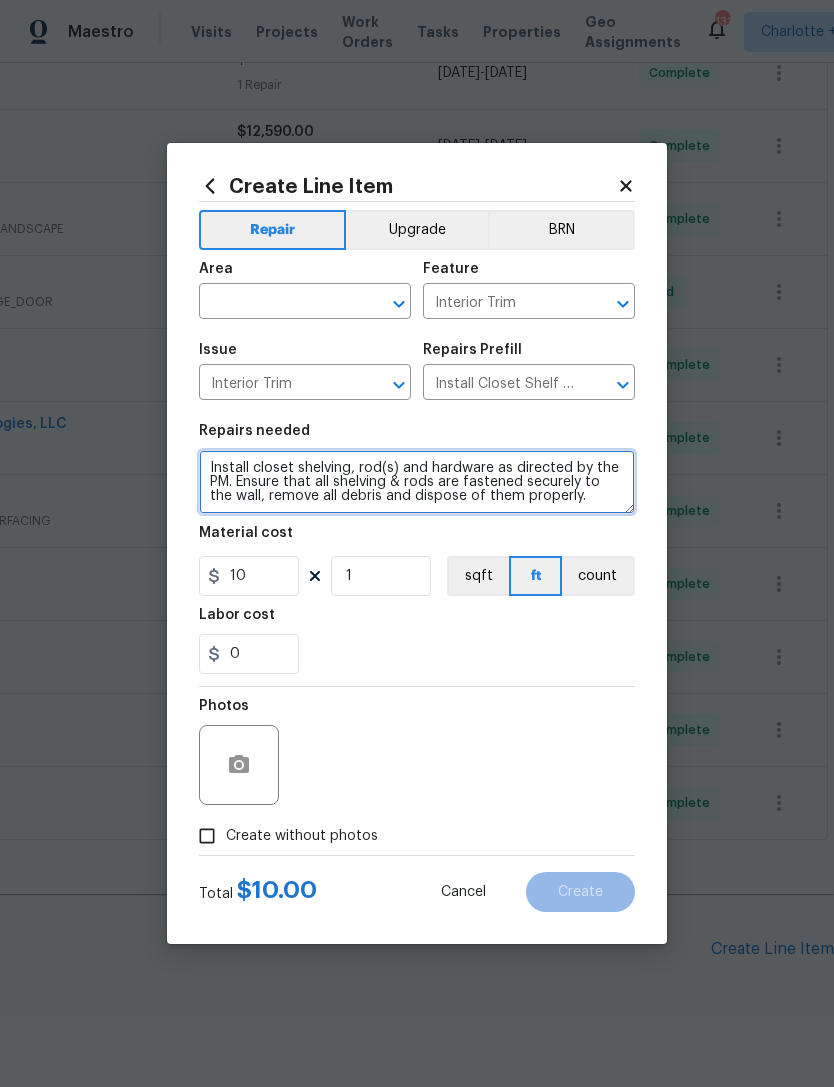 click on "Install closet shelving, rod(s) and hardware as directed by the PM. Ensure that all shelving & rods are fastened securely to the wall, remove all debris and dispose of them properly." at bounding box center (417, 482) 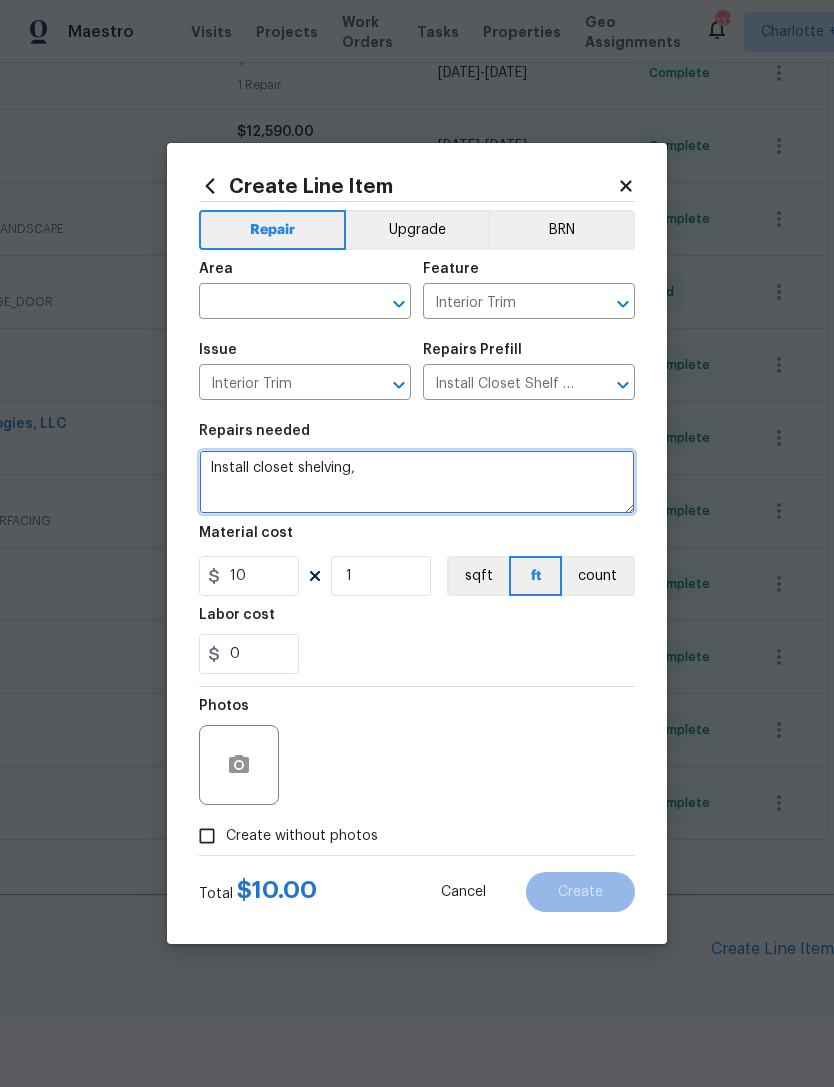 type on "Install closet" 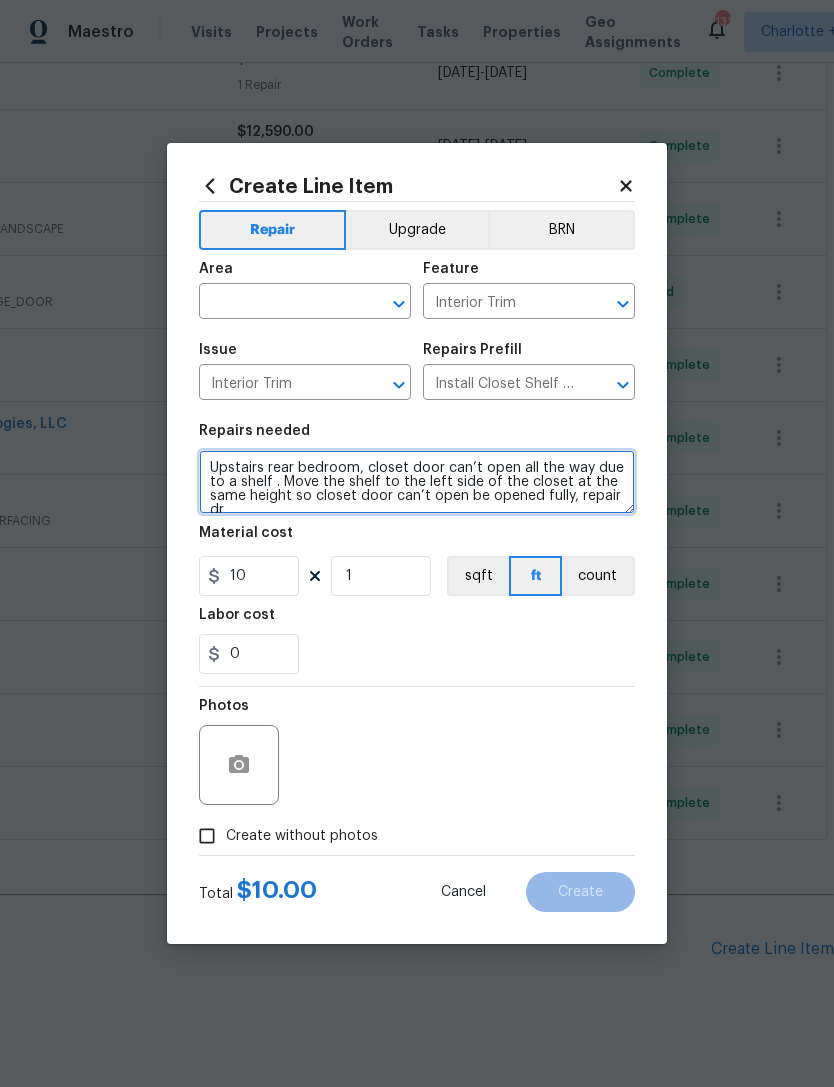 scroll, scrollTop: 4, scrollLeft: 0, axis: vertical 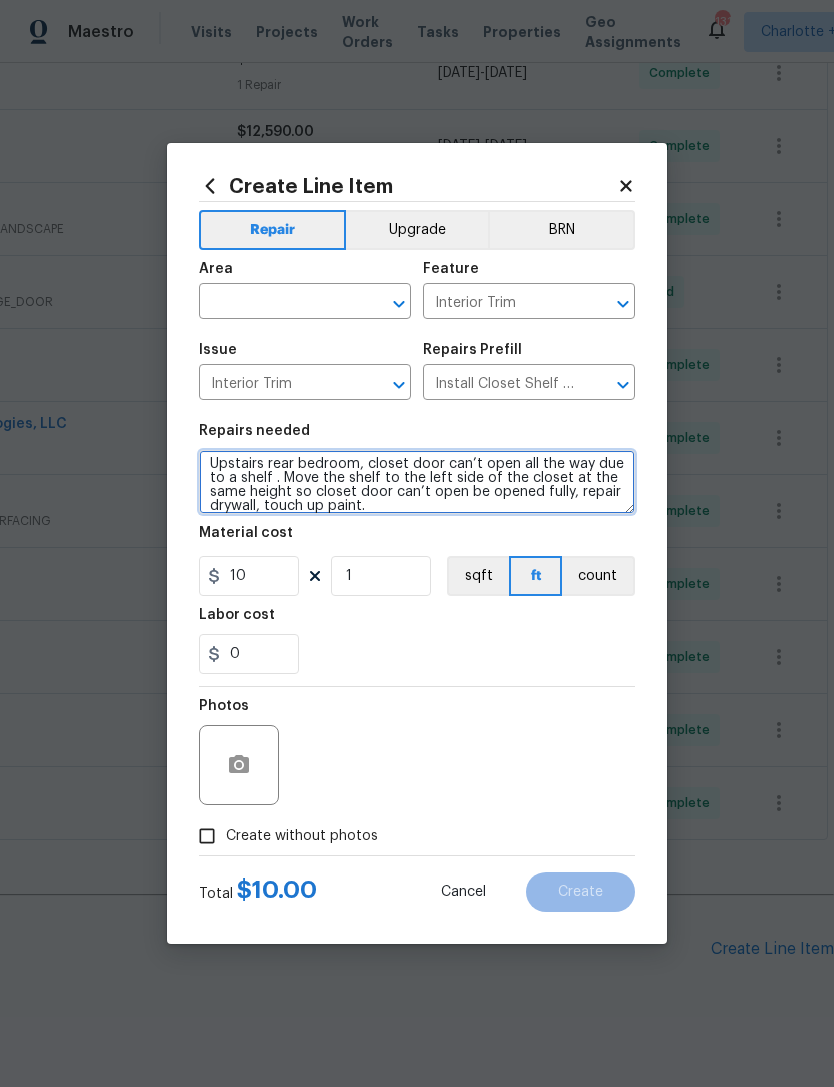 type on "Upstairs rear bedroom, closet door can’t open all the way due to a shelf . Move the shelf to the left side of the closet at the same height so closet door can’t open be opened fully, repair drywall, touch up paint." 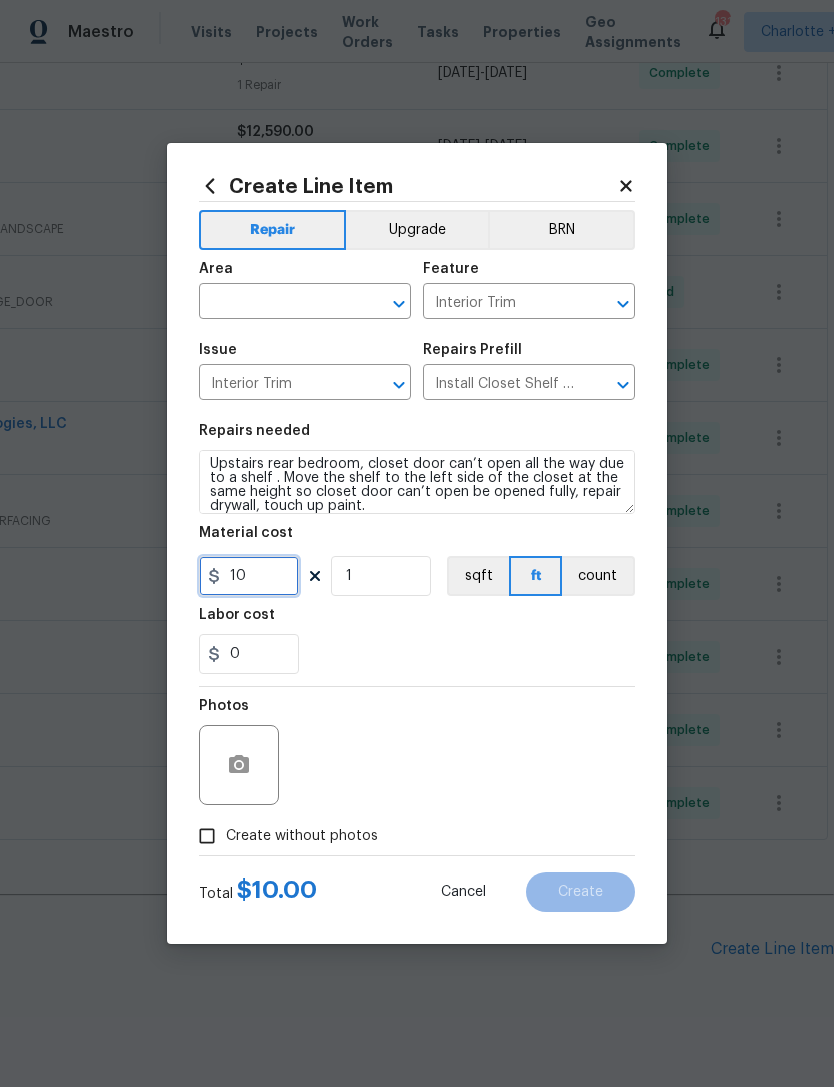 click on "10" at bounding box center [249, 576] 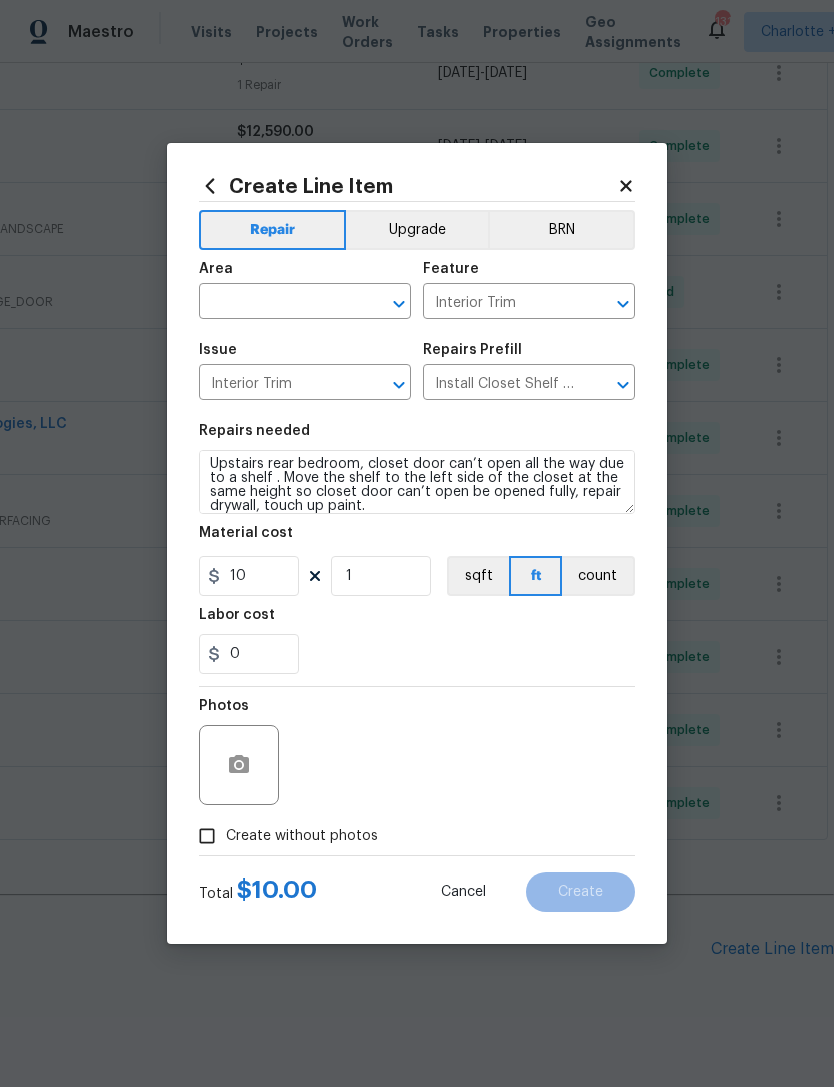 click on "Area" at bounding box center [305, 275] 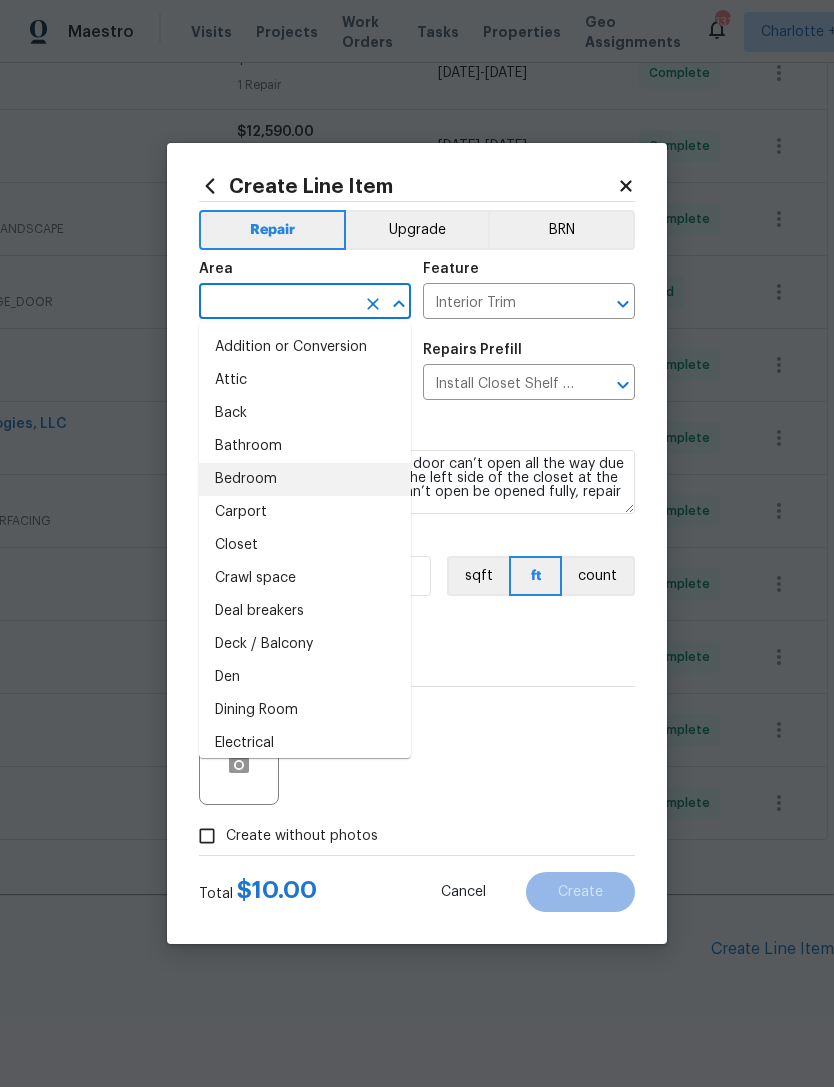 click on "Bedroom" at bounding box center [305, 479] 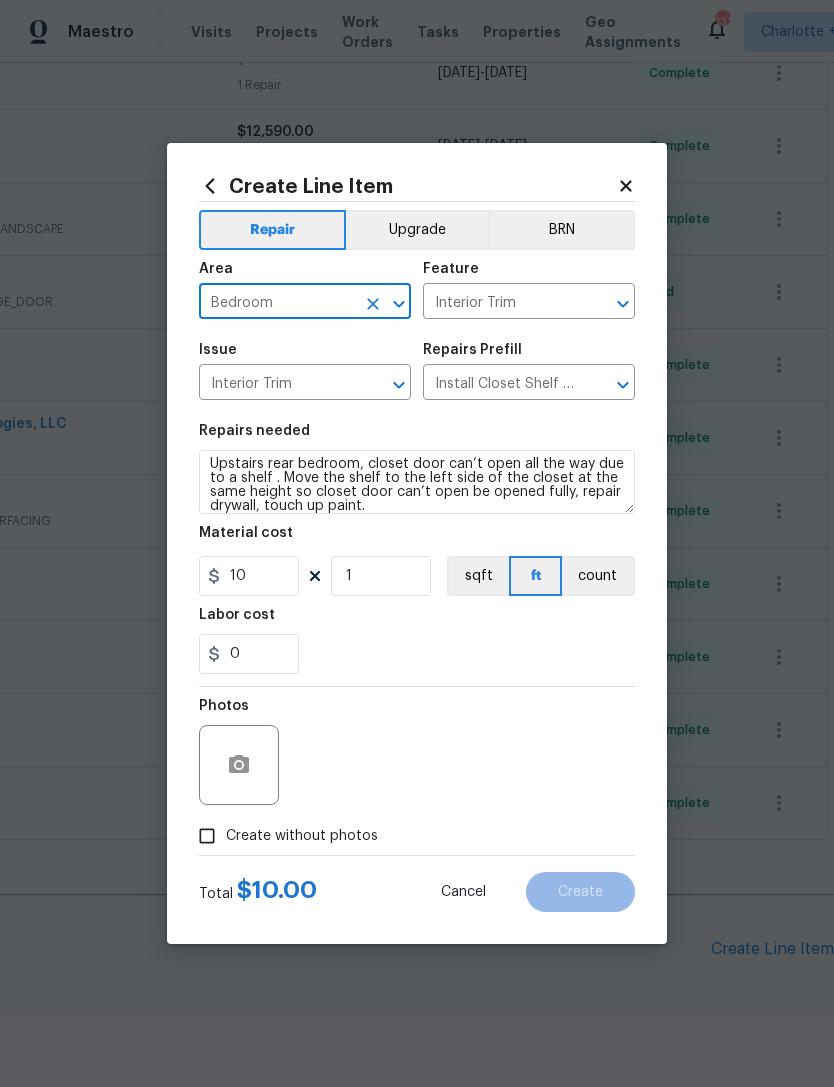click on "0" at bounding box center (417, 654) 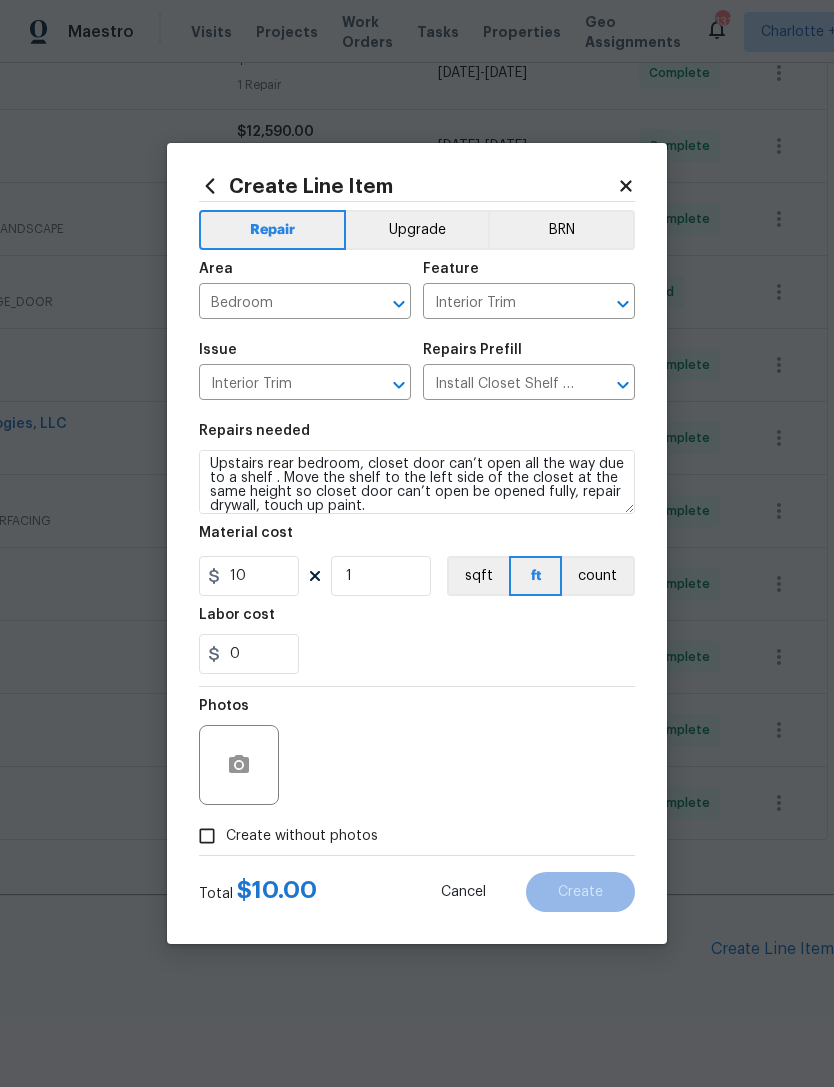 click on "Create without photos" at bounding box center (207, 836) 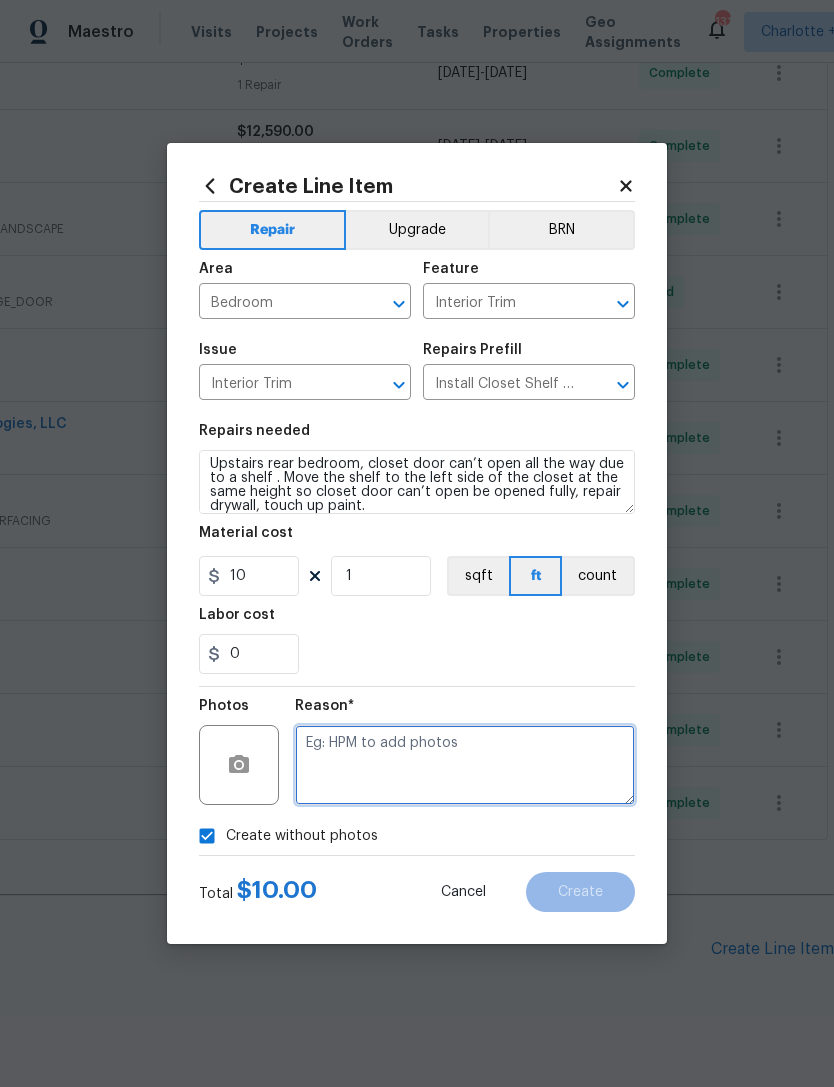 click at bounding box center (465, 765) 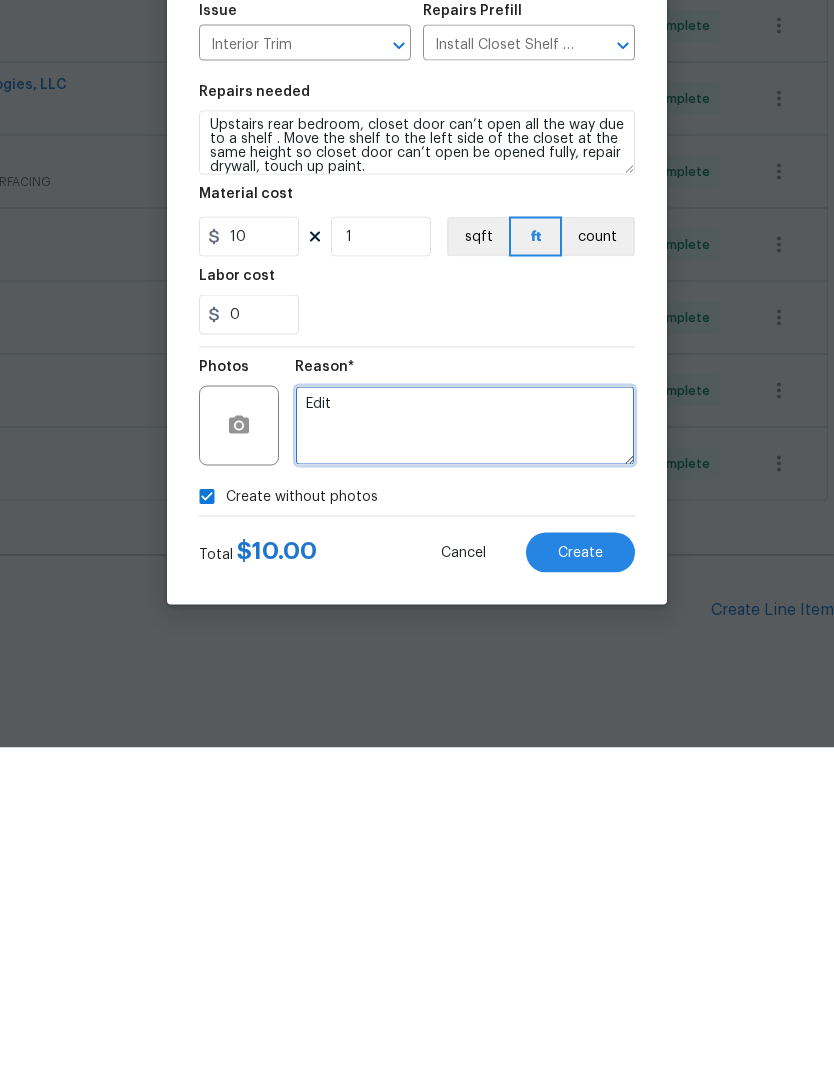 type on "Edit" 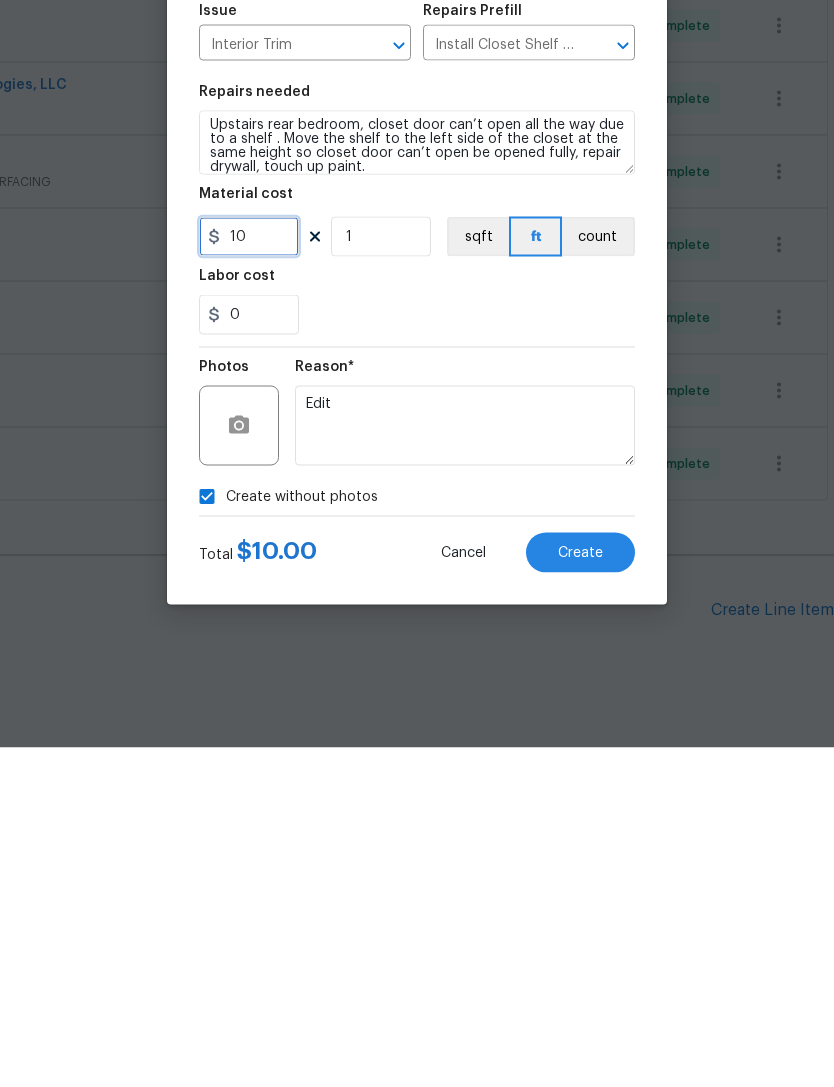 click on "10" at bounding box center [249, 576] 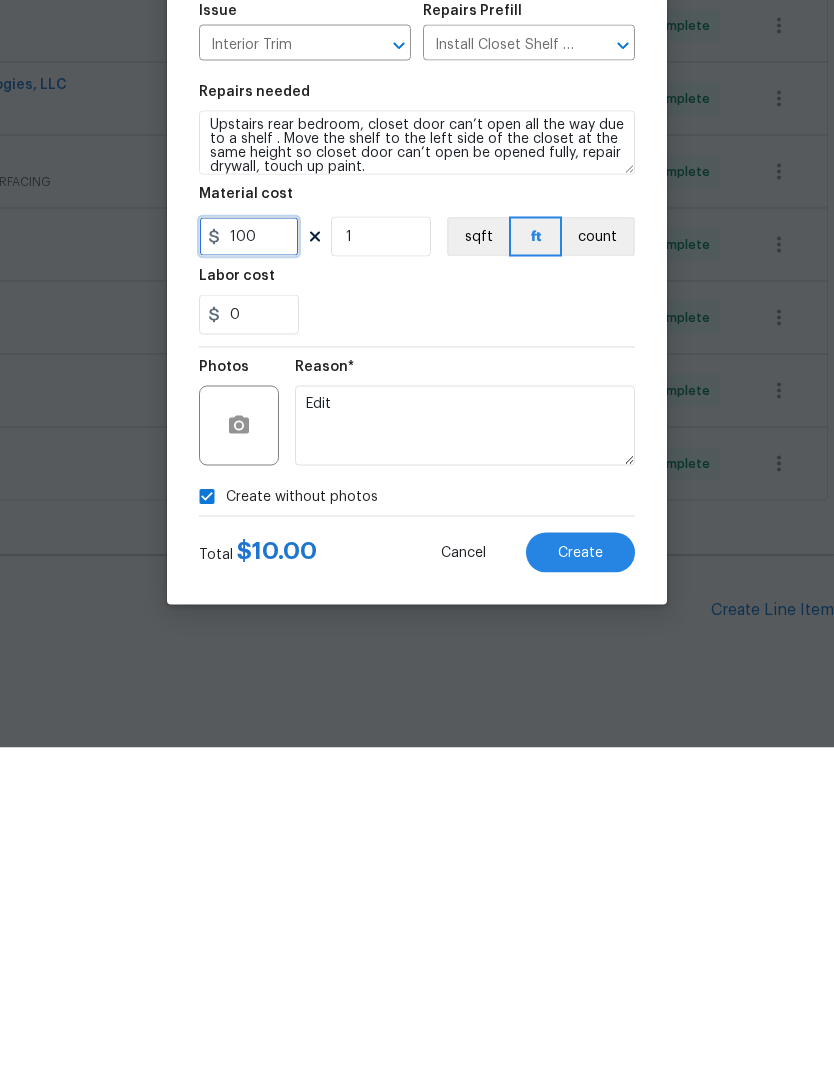 type on "100" 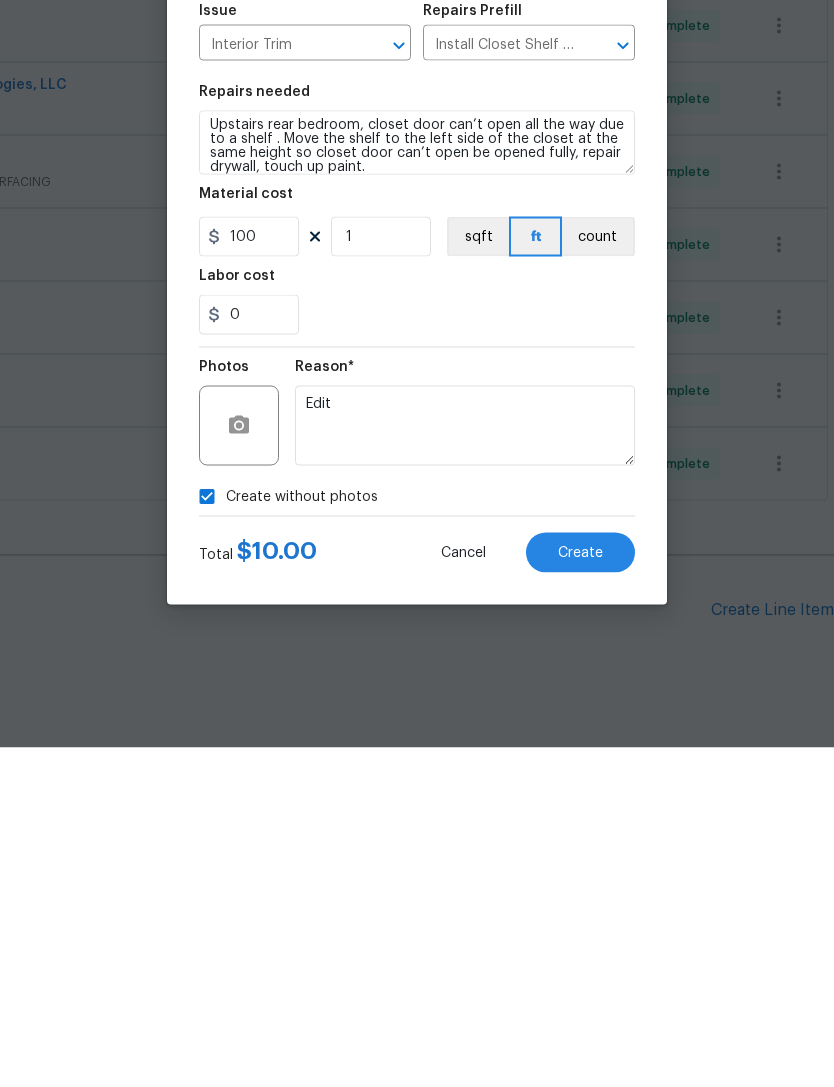 click on "0" at bounding box center (417, 654) 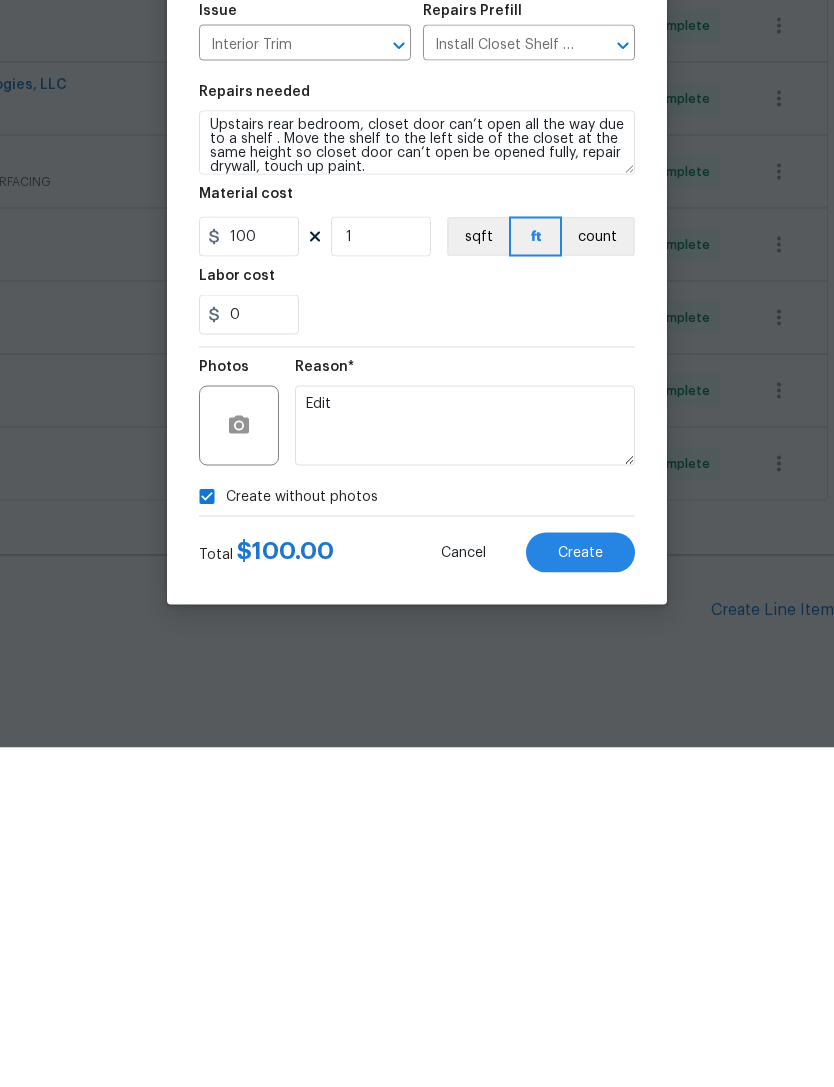 scroll, scrollTop: 64, scrollLeft: 0, axis: vertical 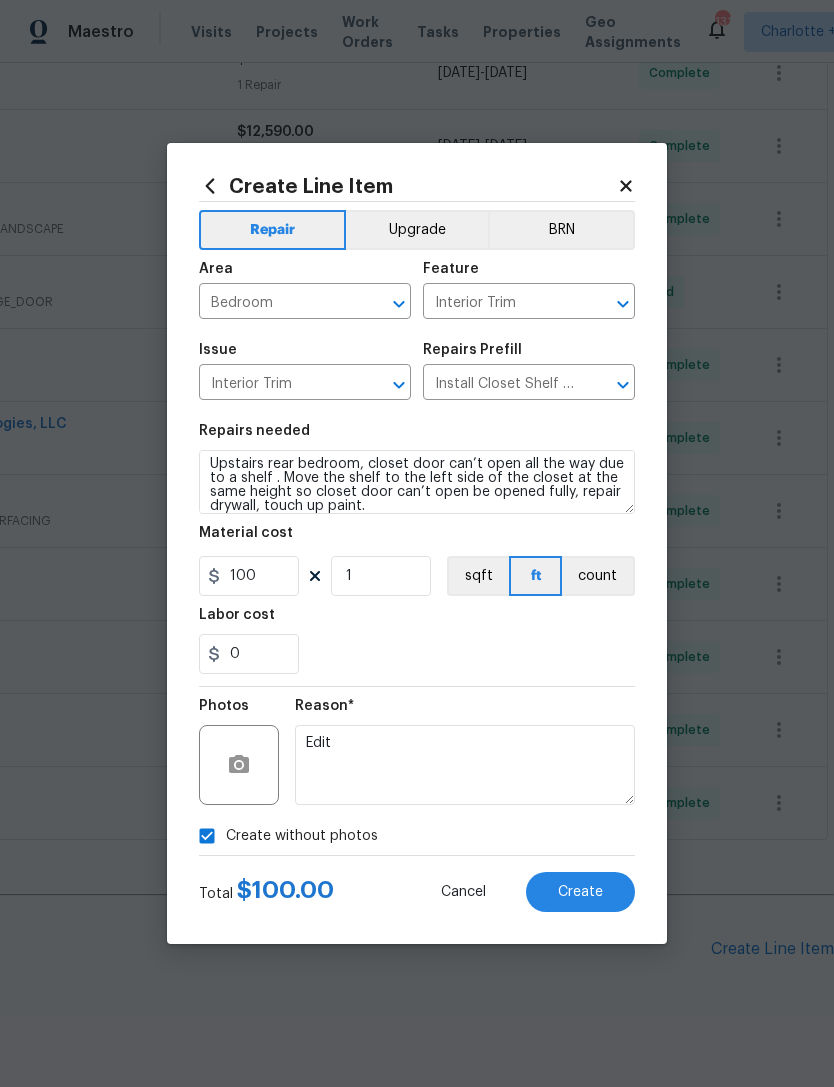 click on "Create" at bounding box center (580, 892) 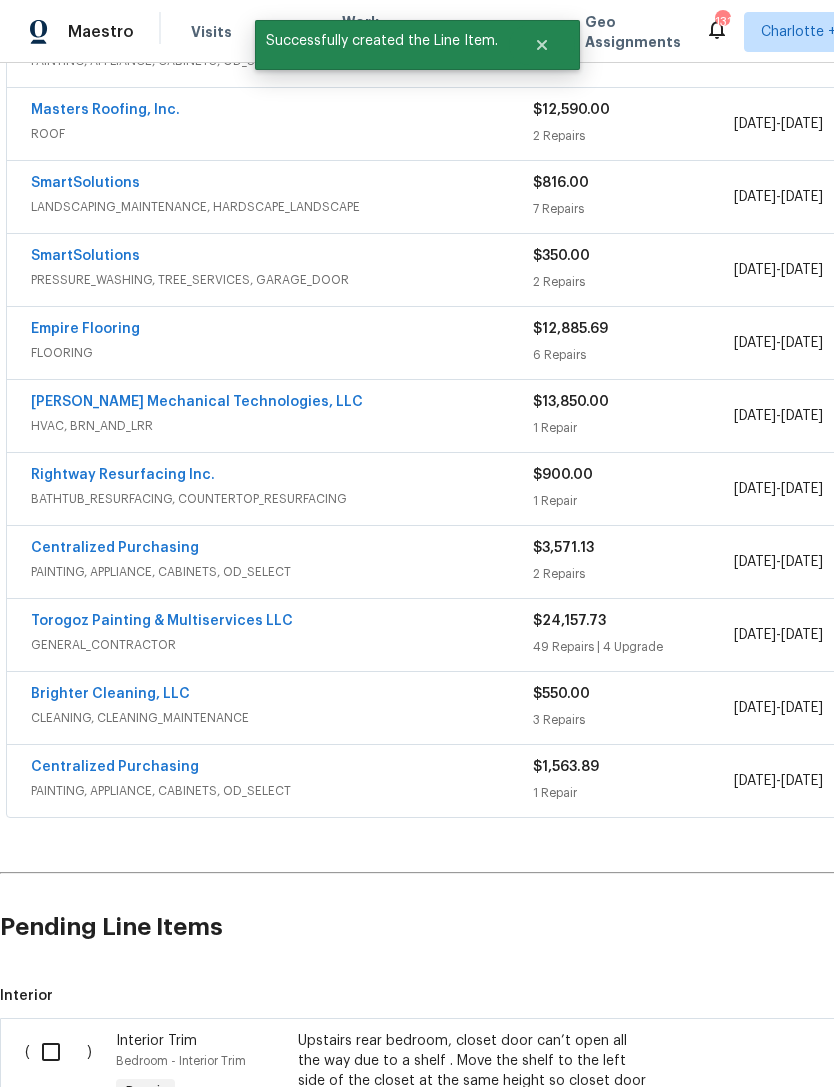 scroll, scrollTop: 596, scrollLeft: 0, axis: vertical 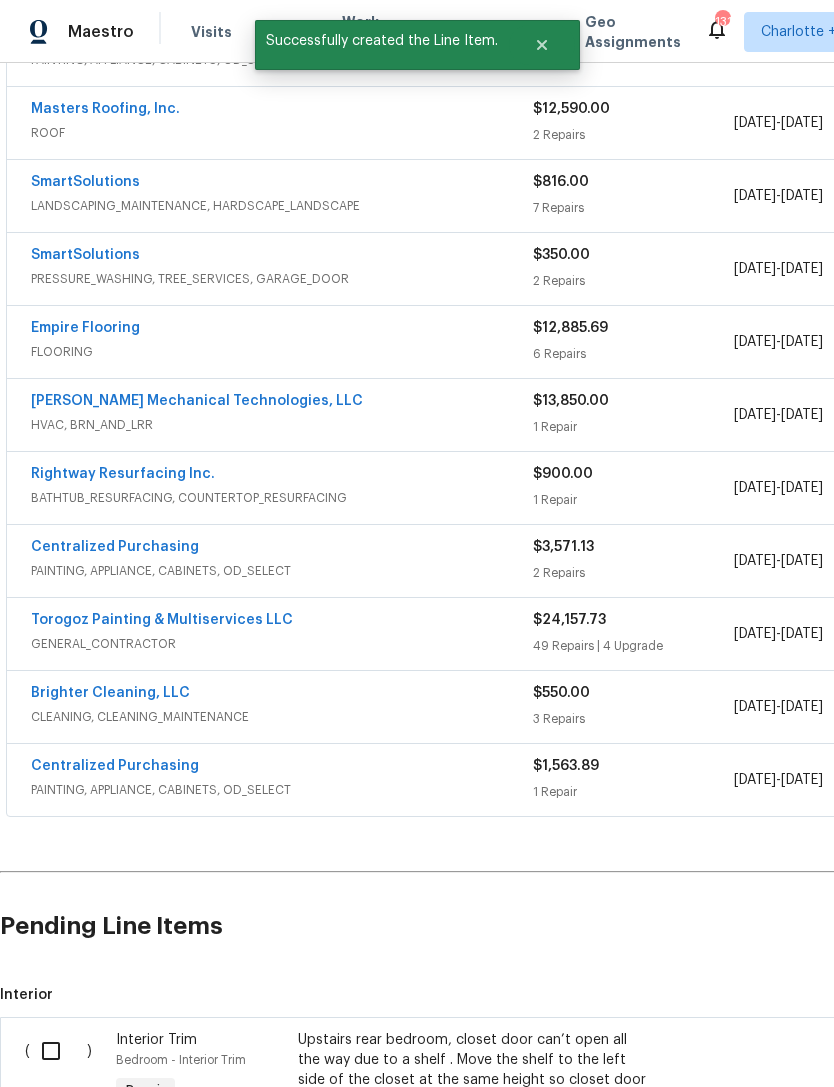 click at bounding box center [58, 1051] 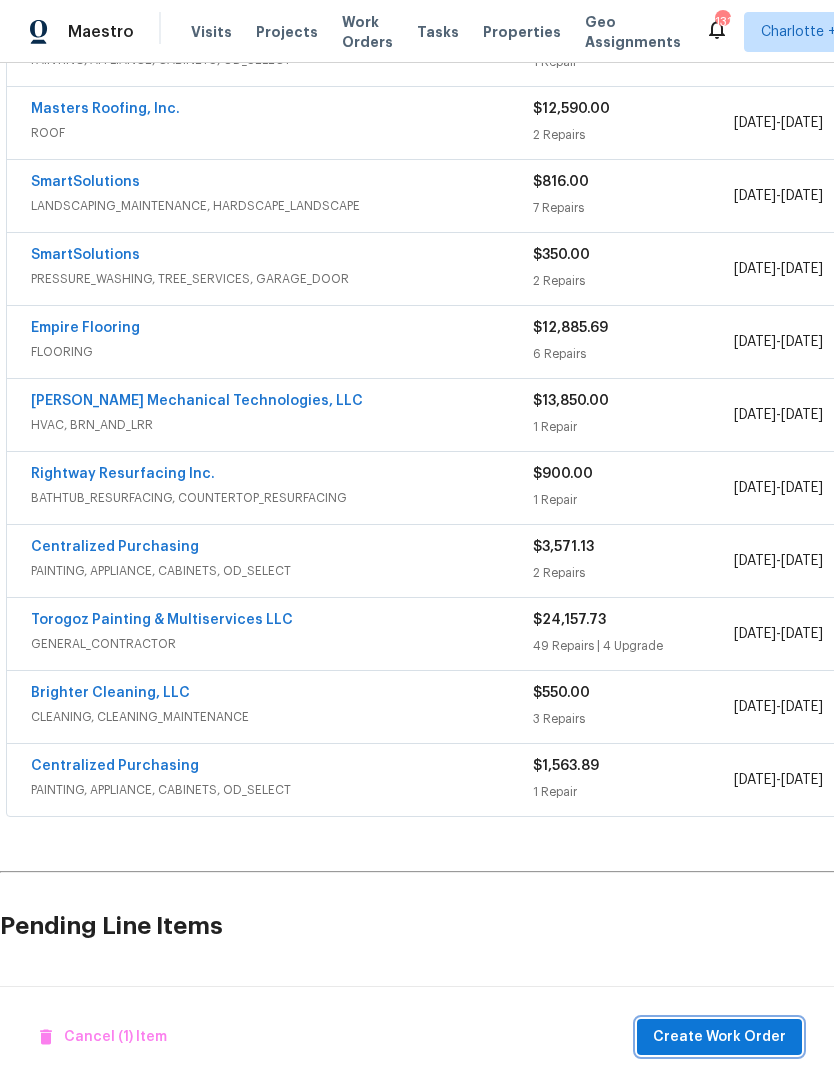 click on "Create Work Order" at bounding box center (719, 1037) 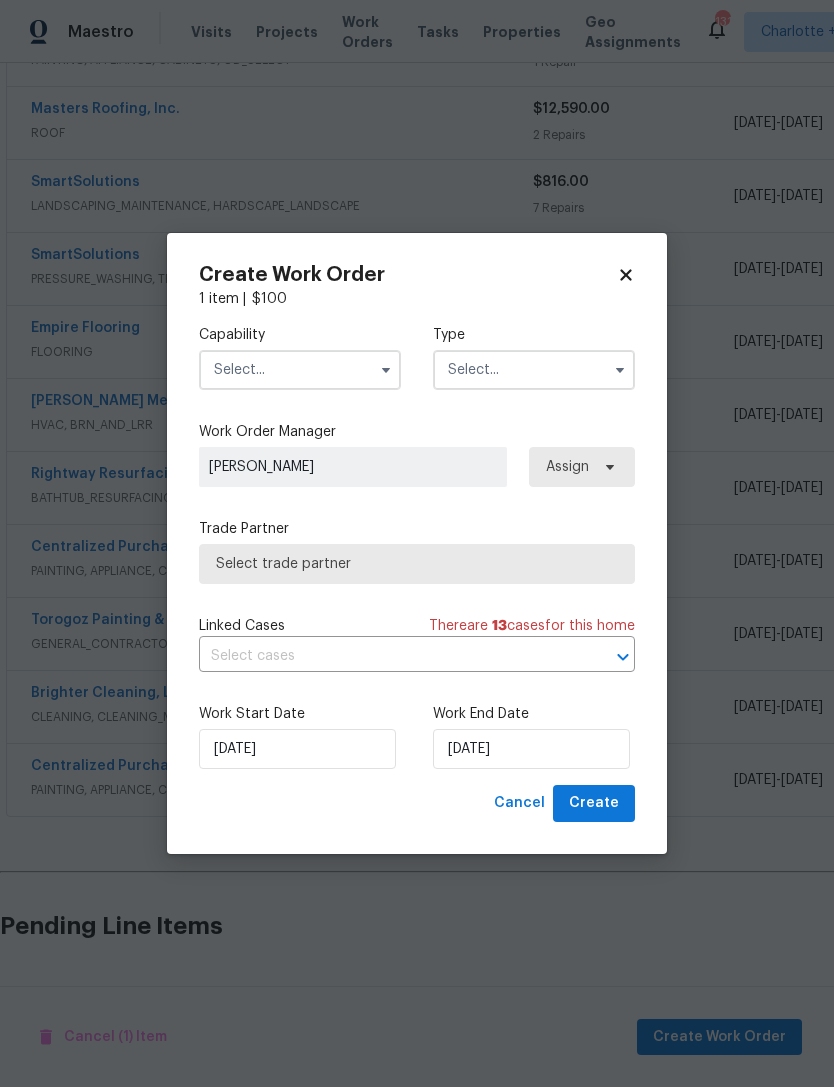 click at bounding box center [300, 370] 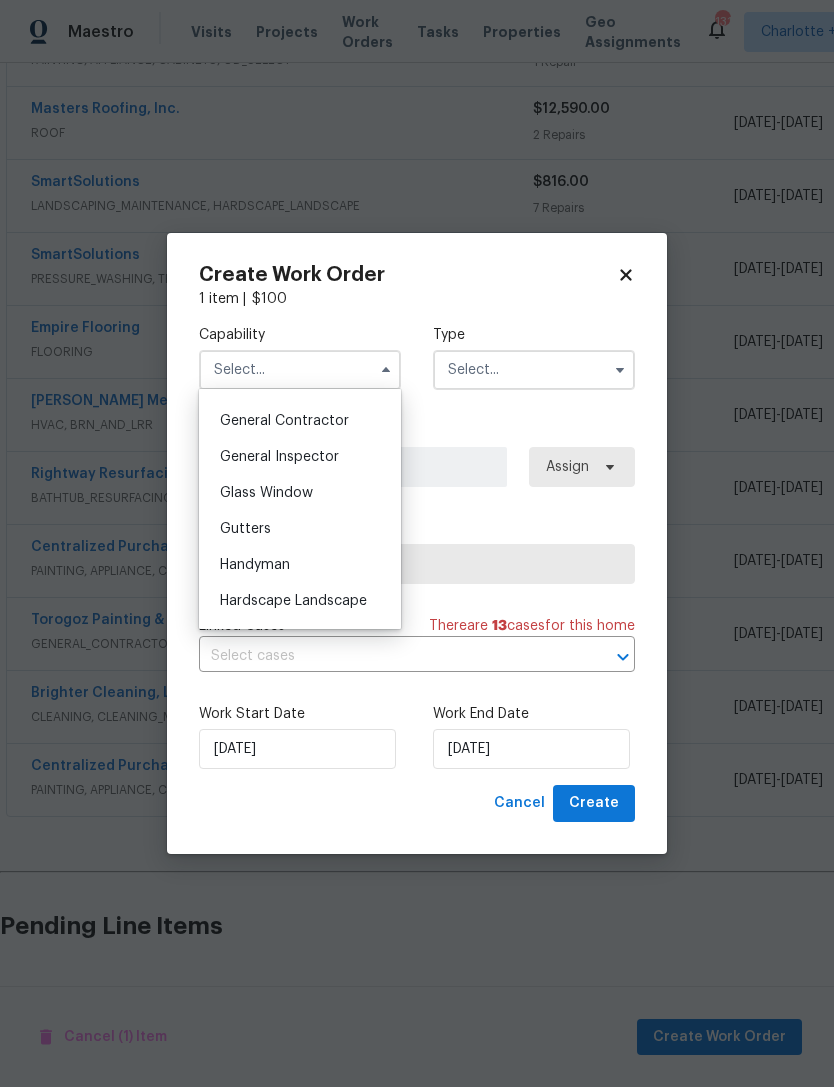 scroll, scrollTop: 952, scrollLeft: 0, axis: vertical 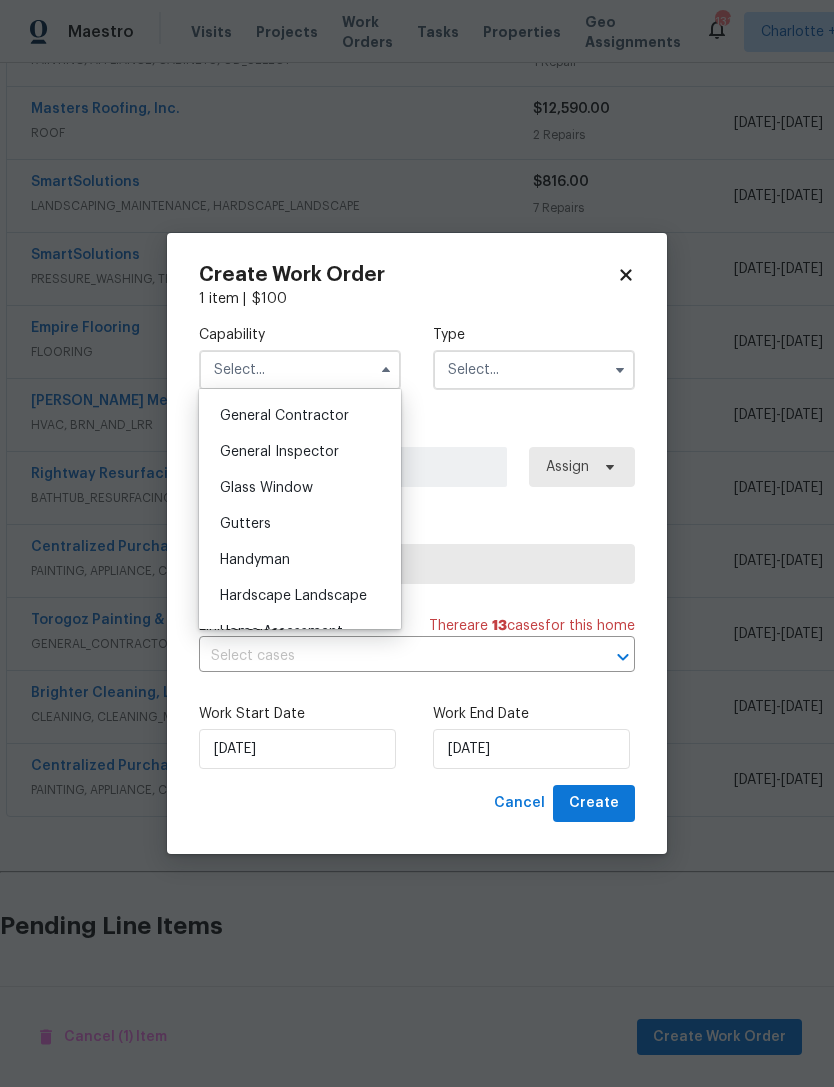 click on "General Contractor" at bounding box center (300, 416) 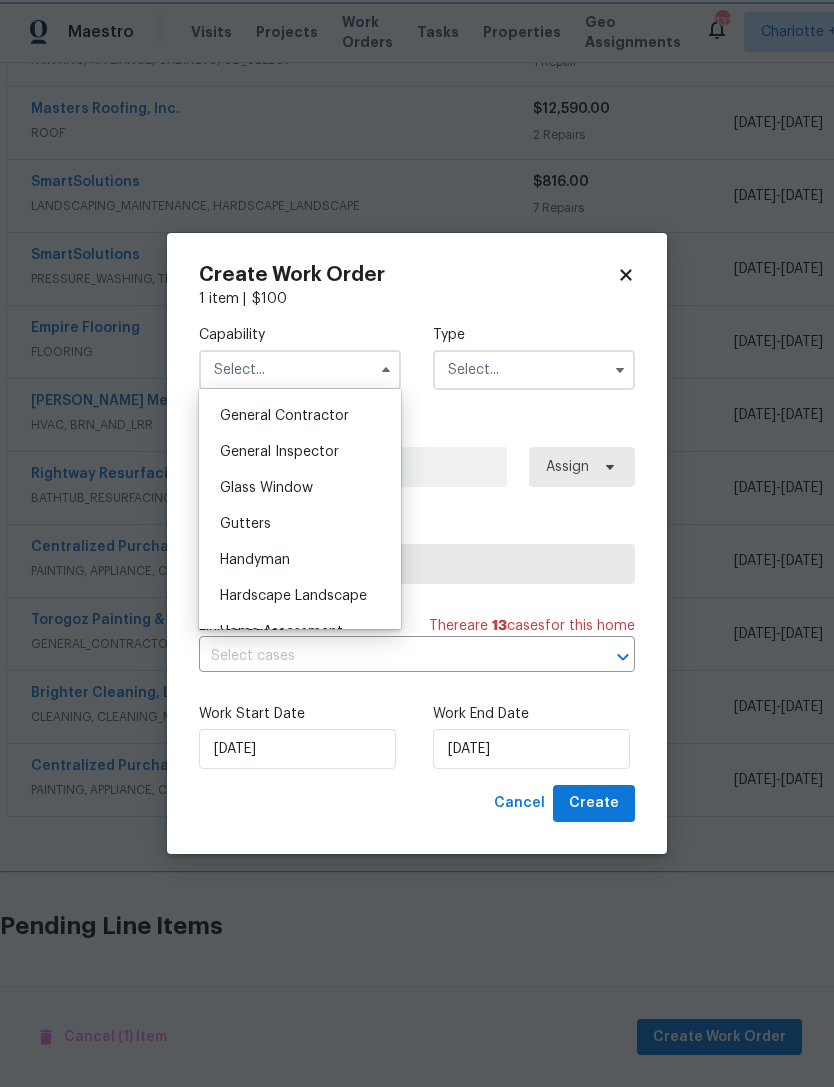 type on "General Contractor" 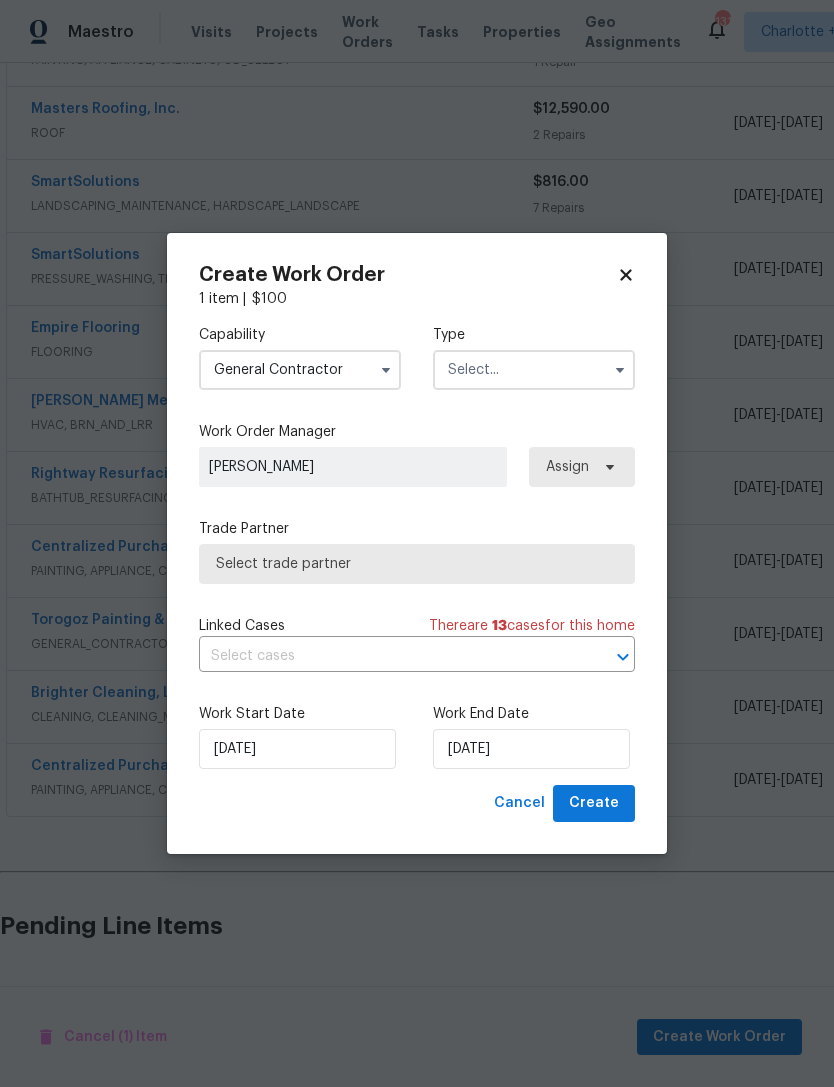 click at bounding box center (534, 370) 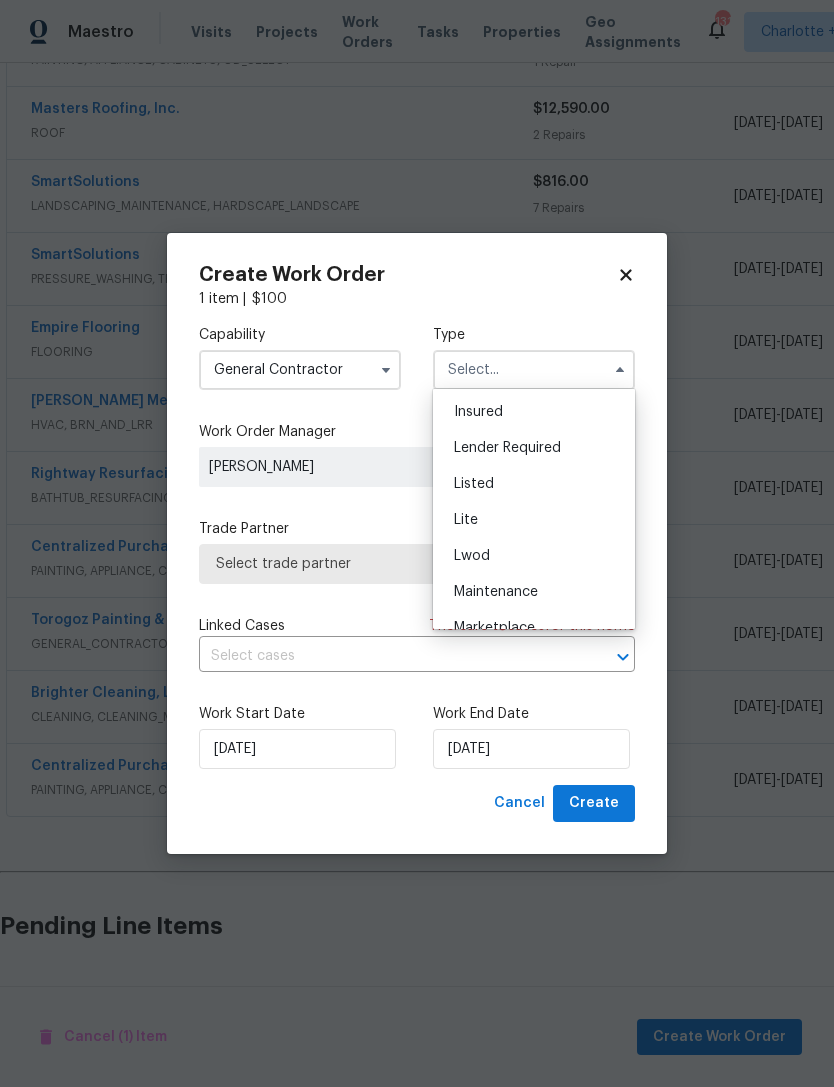 scroll, scrollTop: 152, scrollLeft: 0, axis: vertical 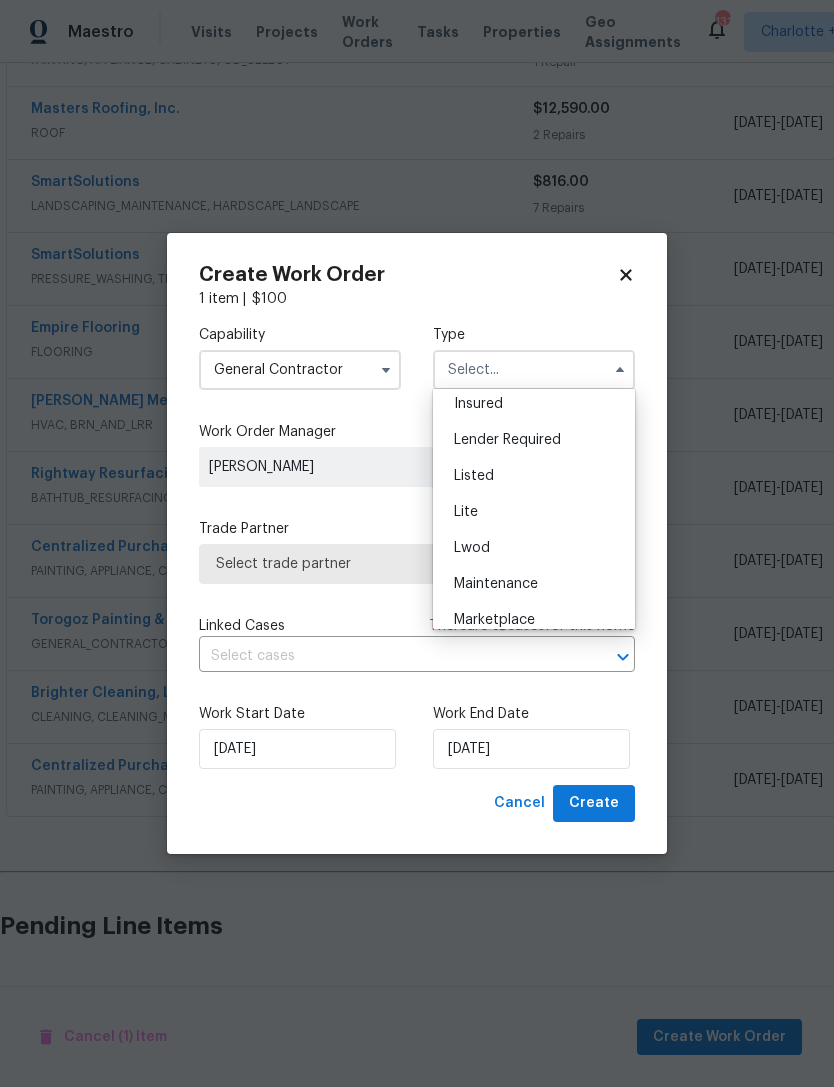 click on "Listed" at bounding box center [474, 476] 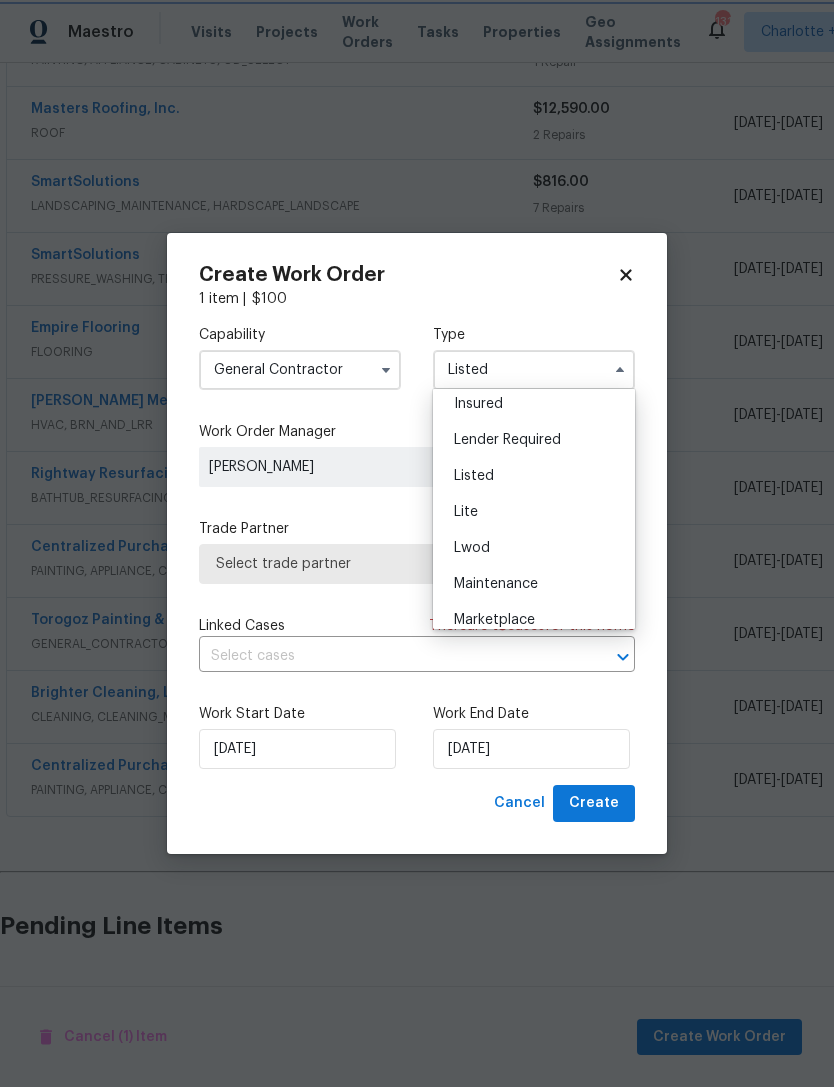 scroll, scrollTop: 0, scrollLeft: 0, axis: both 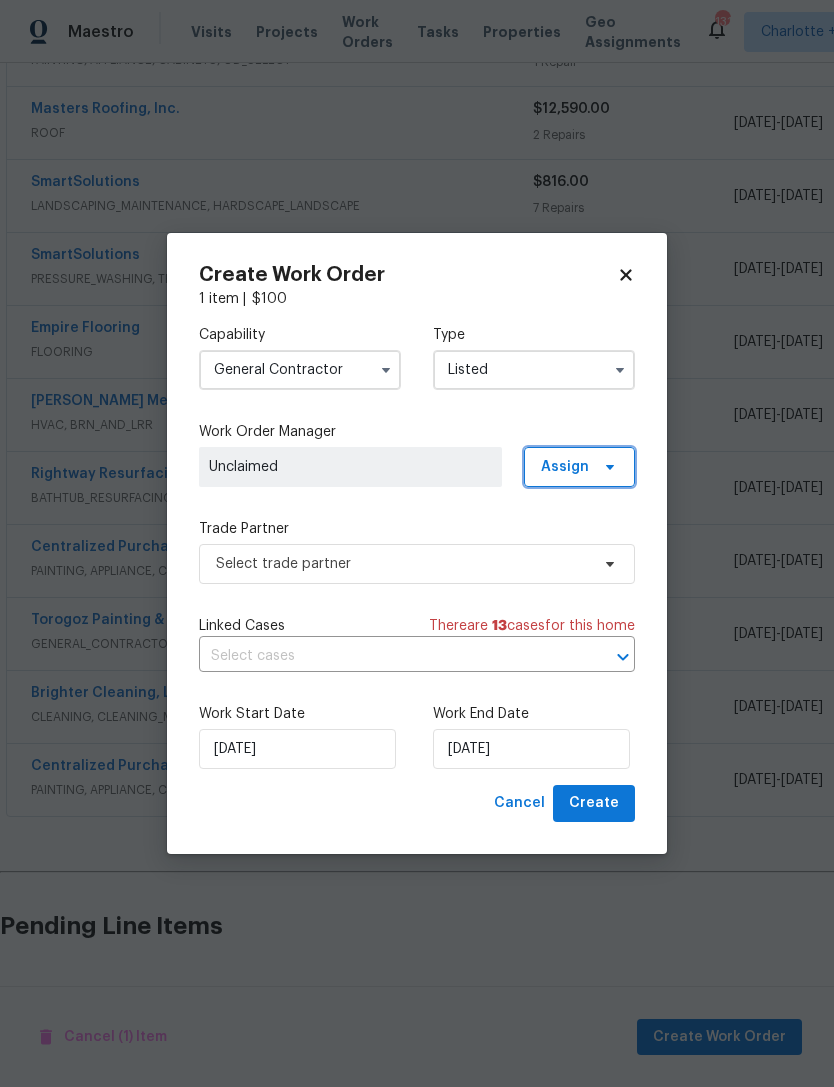 click on "Assign" at bounding box center (579, 467) 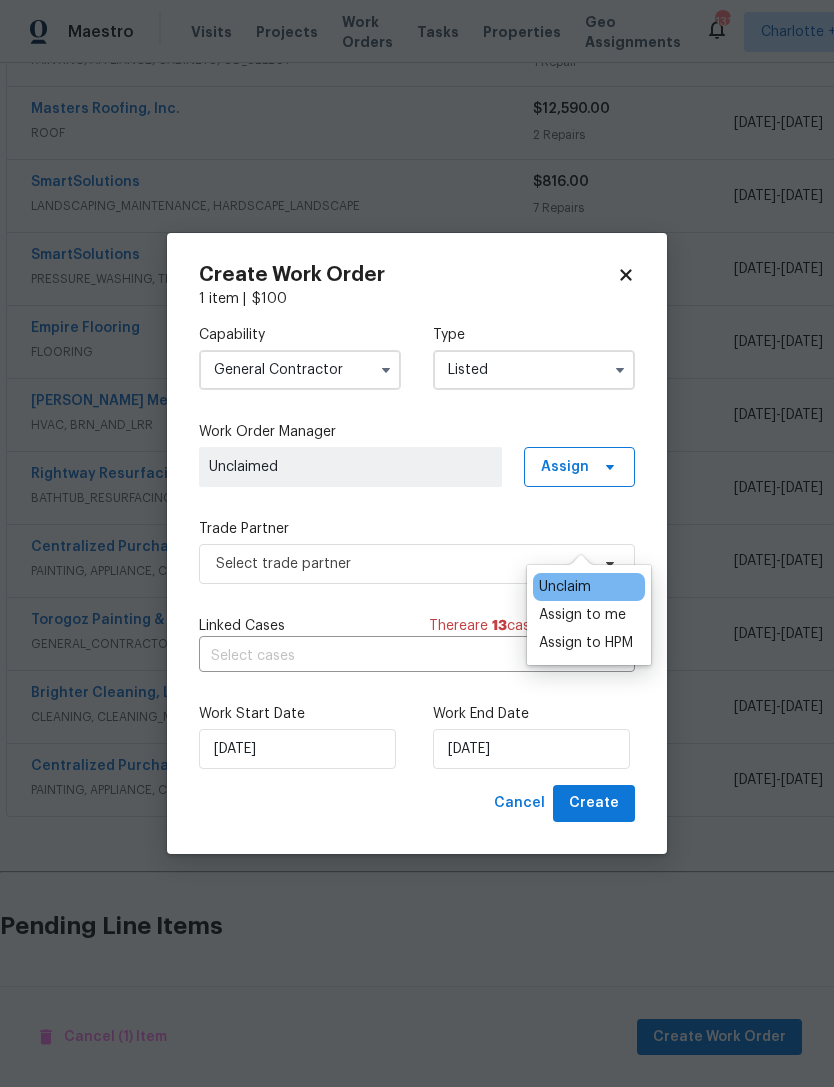 click on "Assign to me" at bounding box center [582, 615] 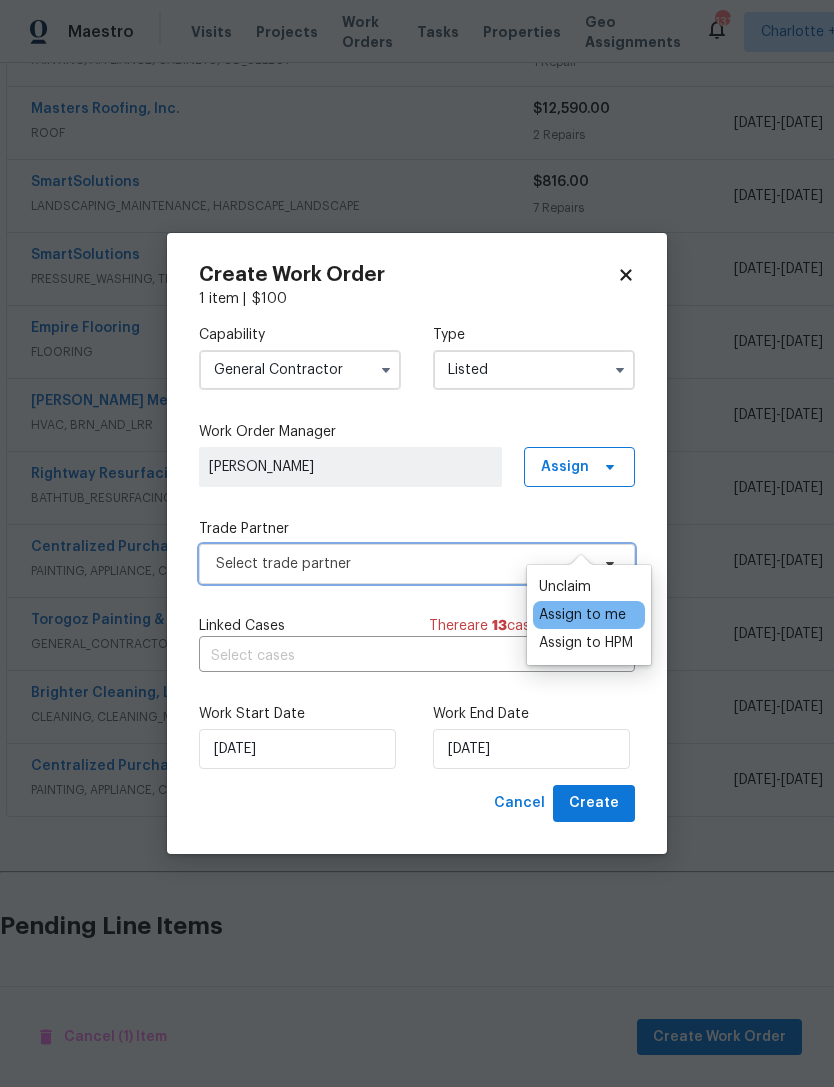 click on "Select trade partner" at bounding box center [417, 564] 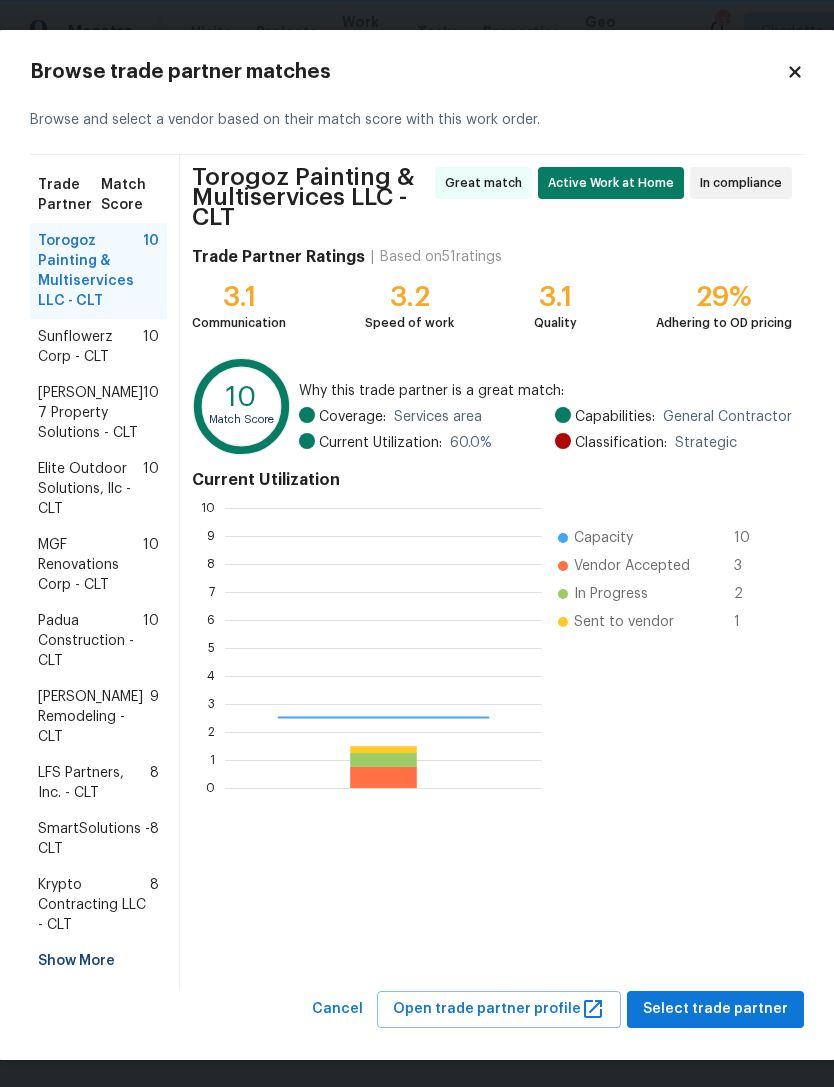 scroll, scrollTop: 2, scrollLeft: 2, axis: both 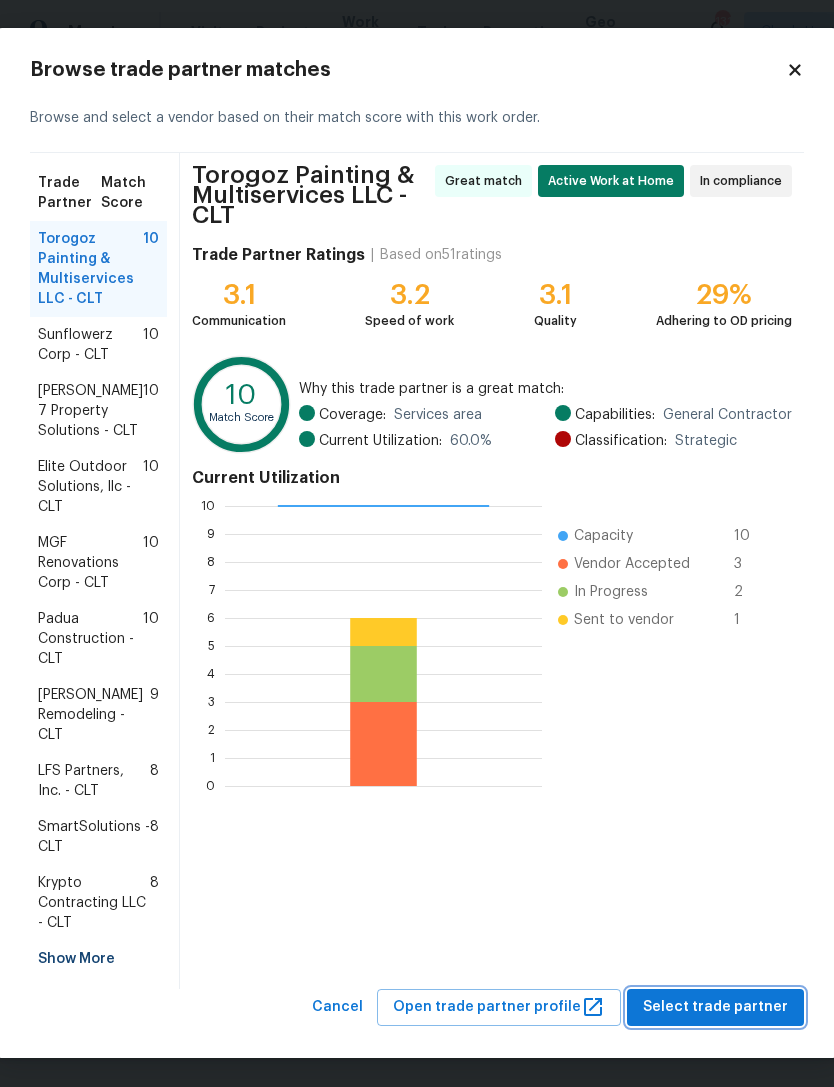 click on "Select trade partner" at bounding box center [715, 1007] 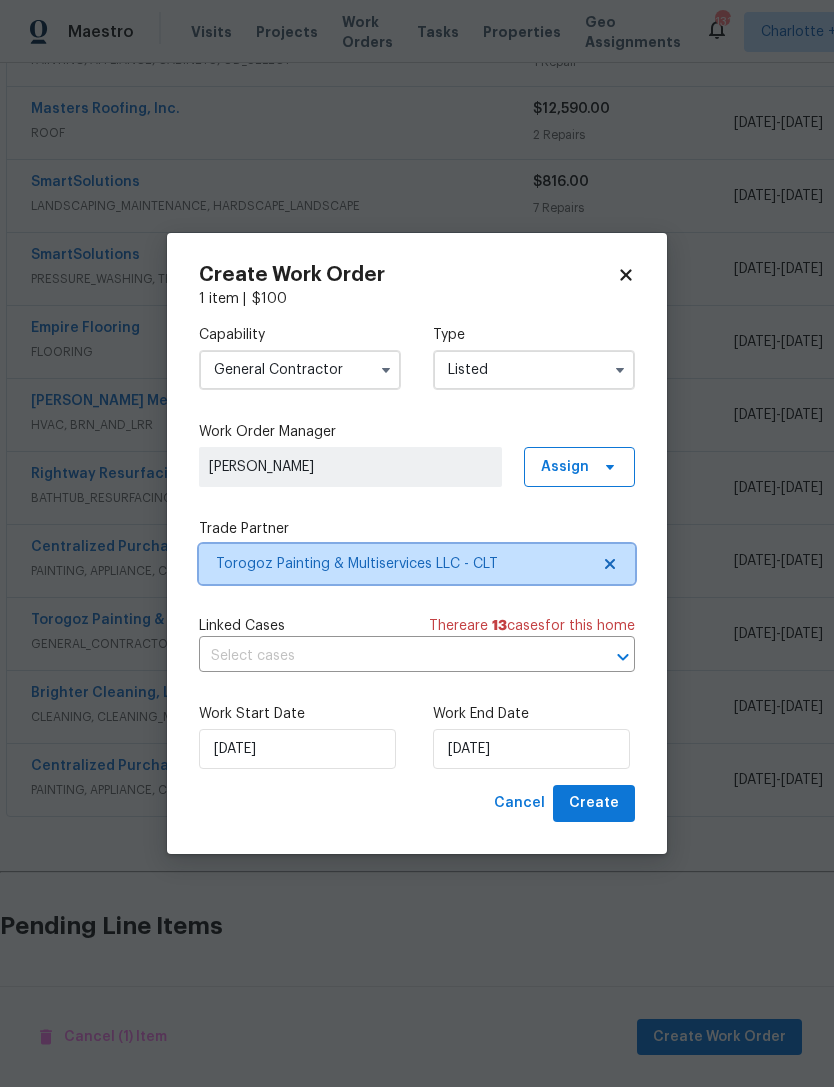 scroll, scrollTop: 0, scrollLeft: 0, axis: both 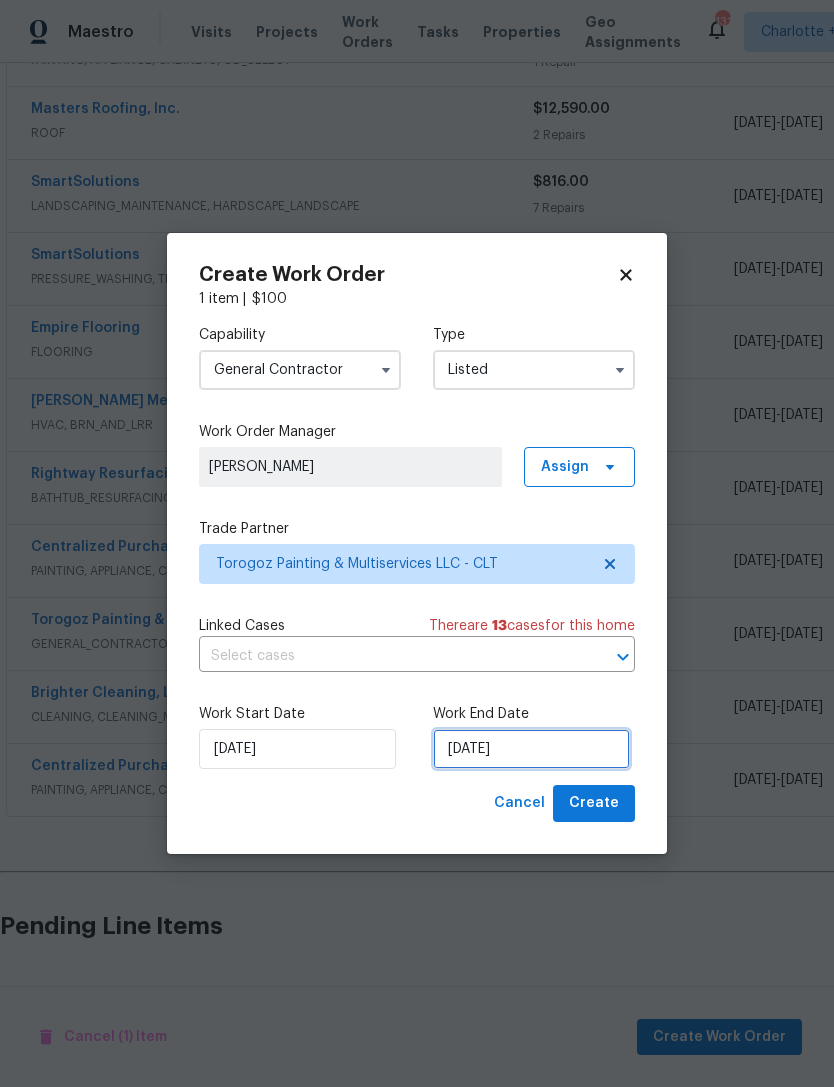 click on "[DATE]" at bounding box center [531, 749] 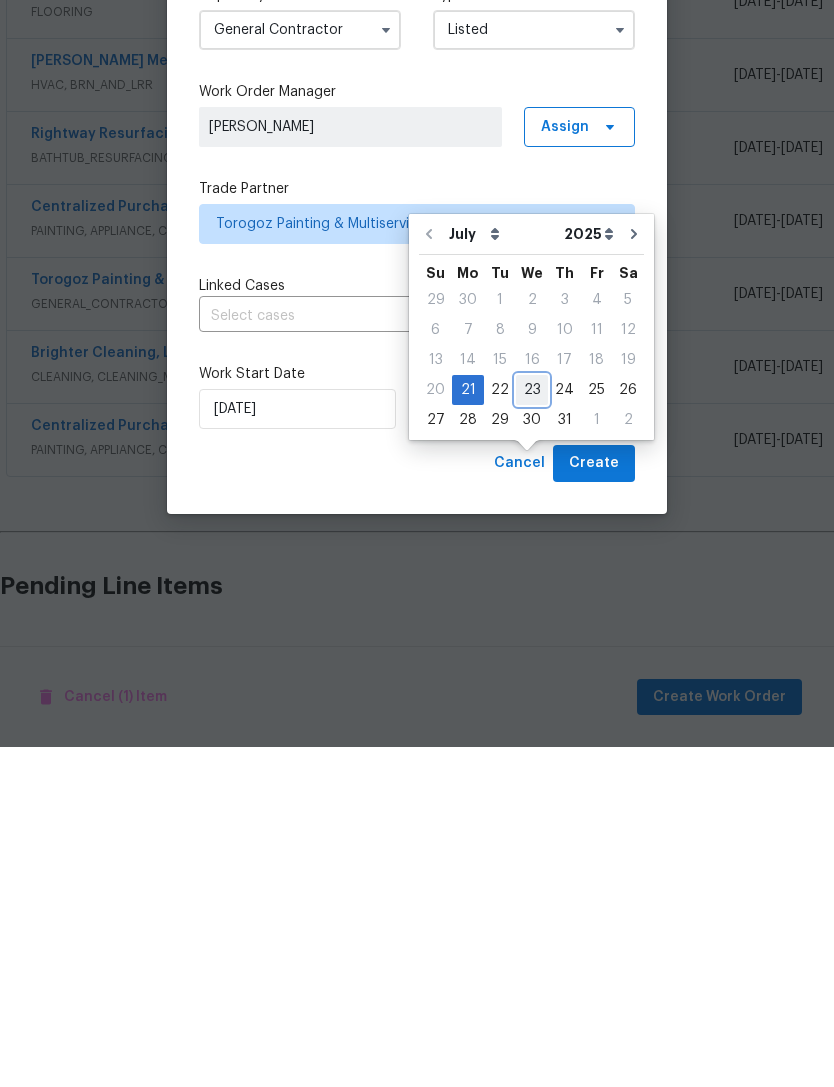 click on "23" at bounding box center (532, 730) 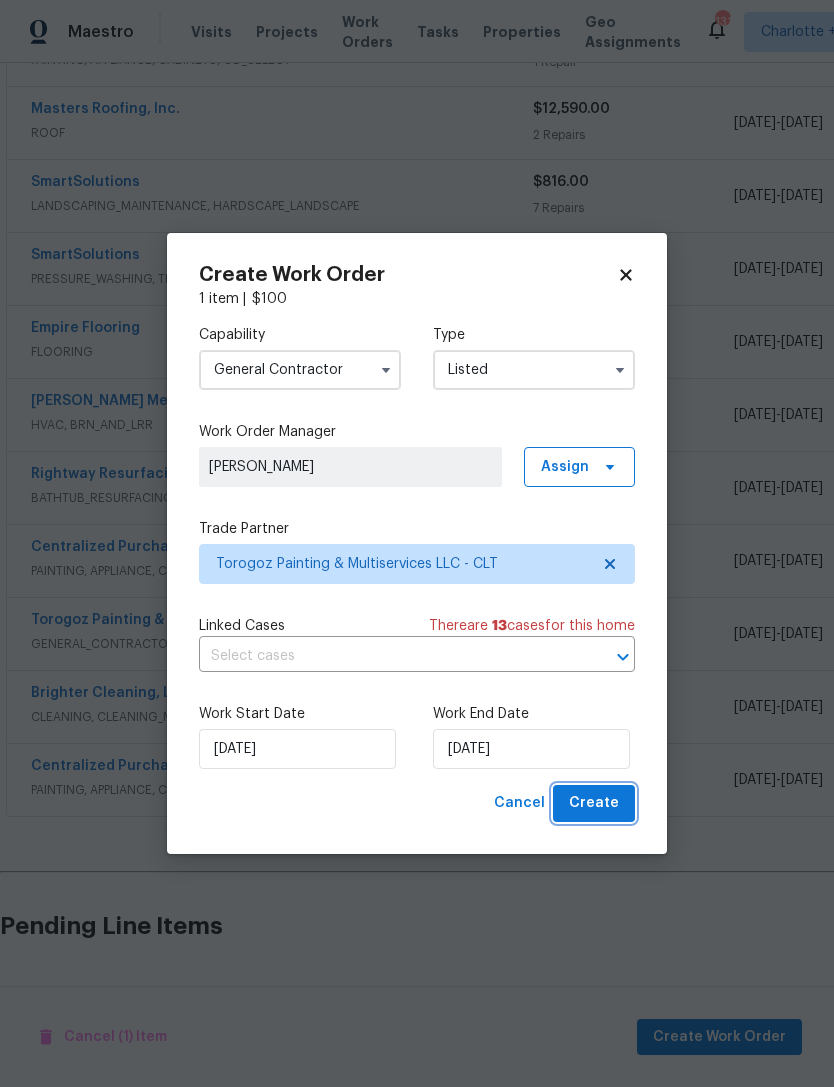 click on "Create" at bounding box center (594, 803) 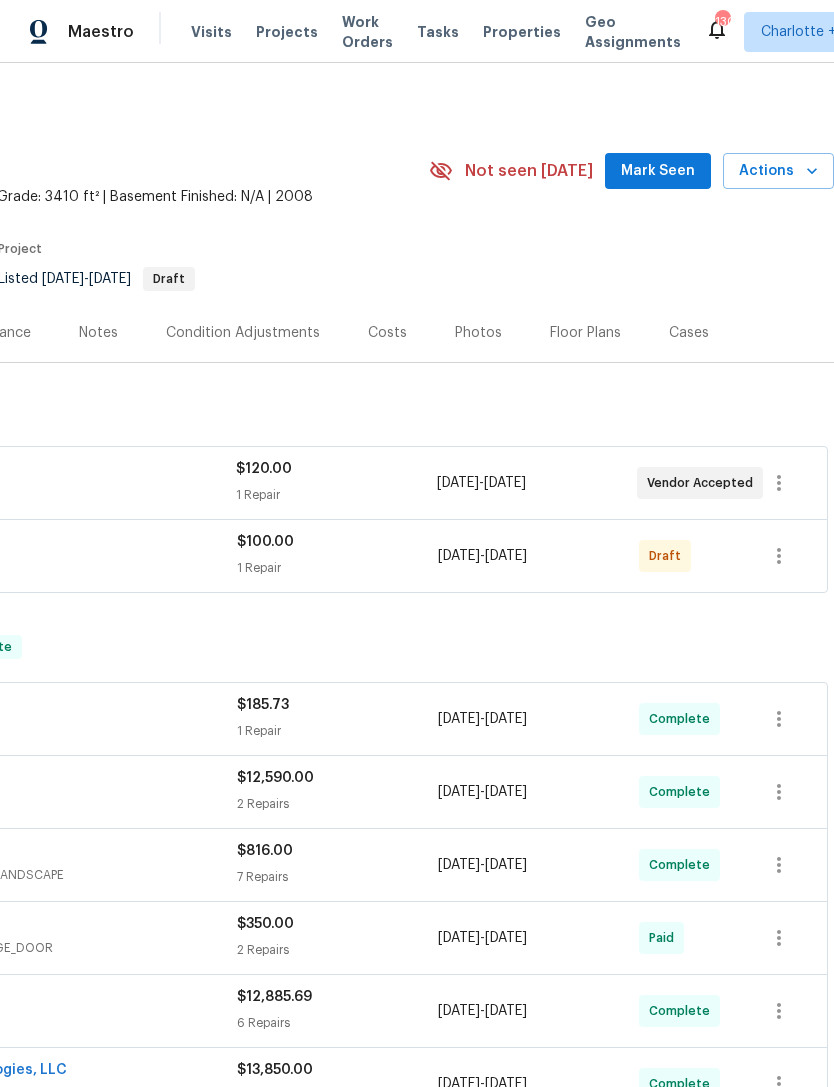 scroll, scrollTop: 0, scrollLeft: 296, axis: horizontal 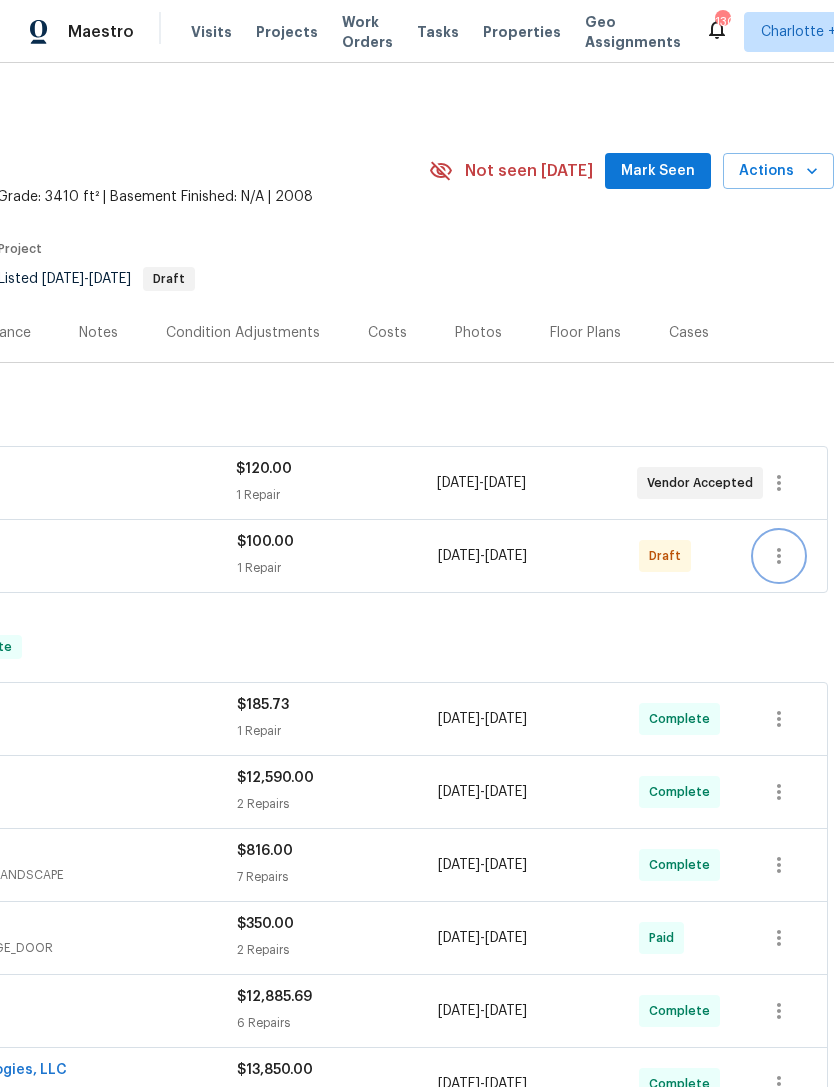 click 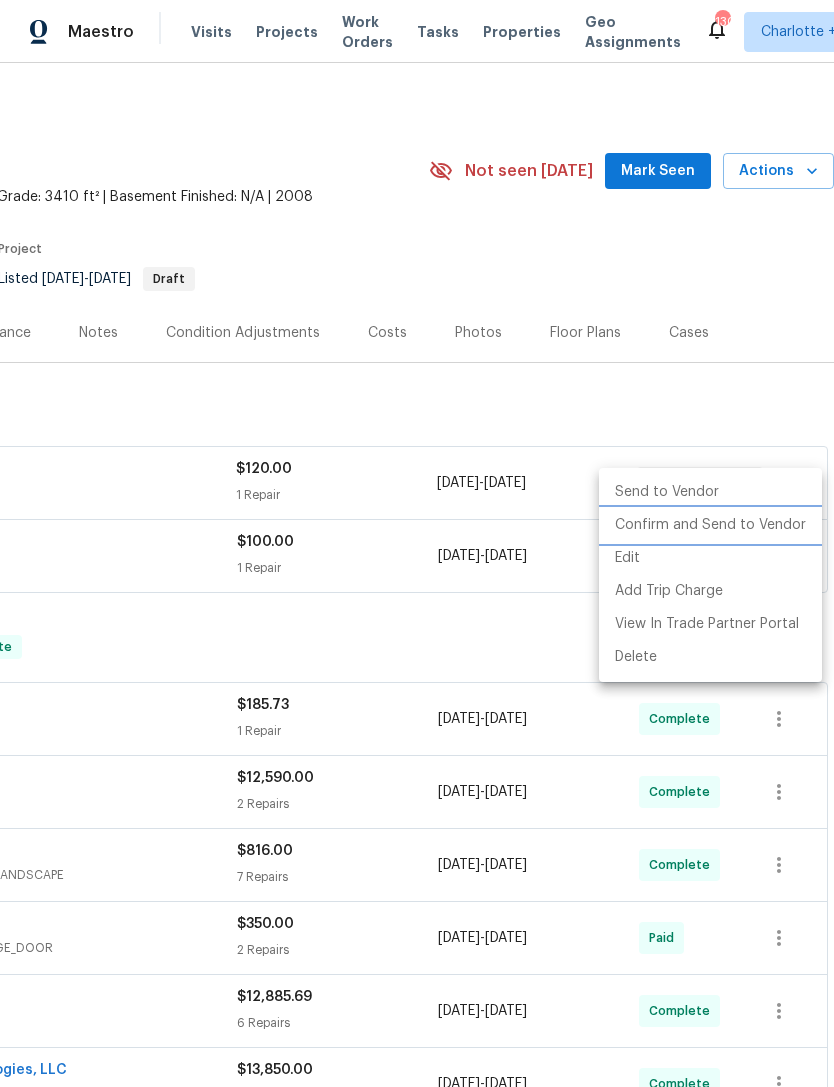 click on "Confirm and Send to Vendor" at bounding box center (710, 525) 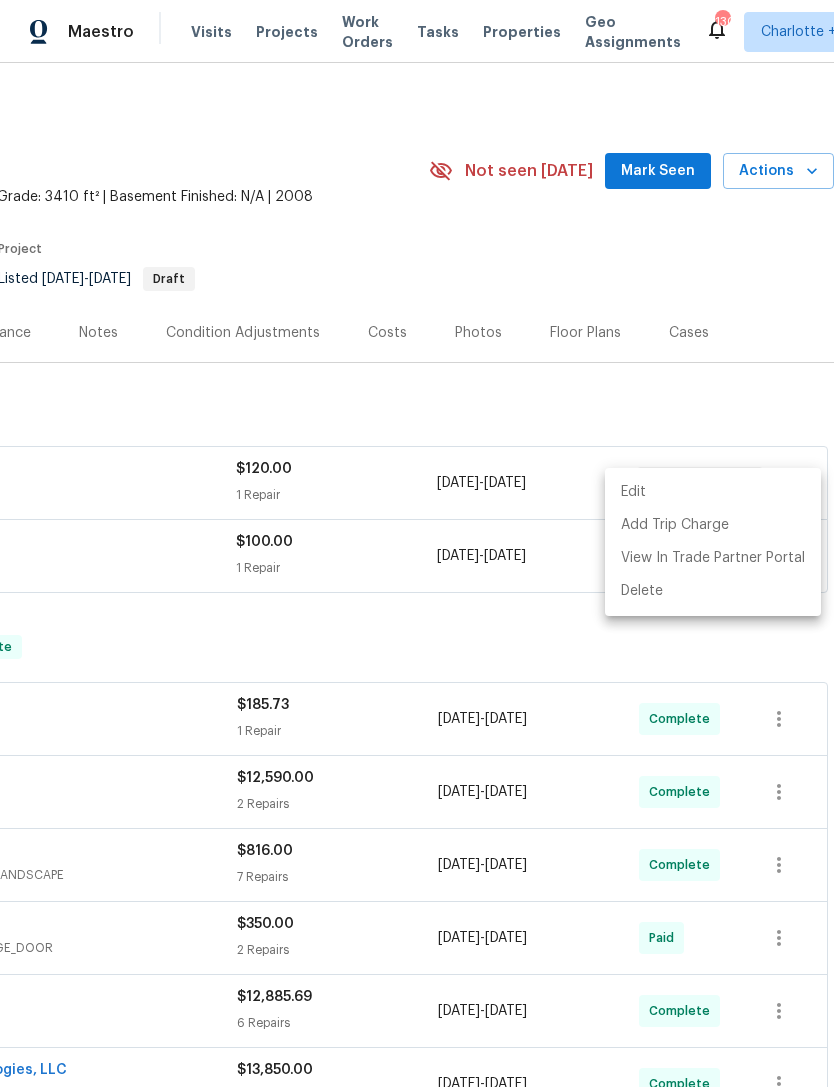 click at bounding box center [417, 543] 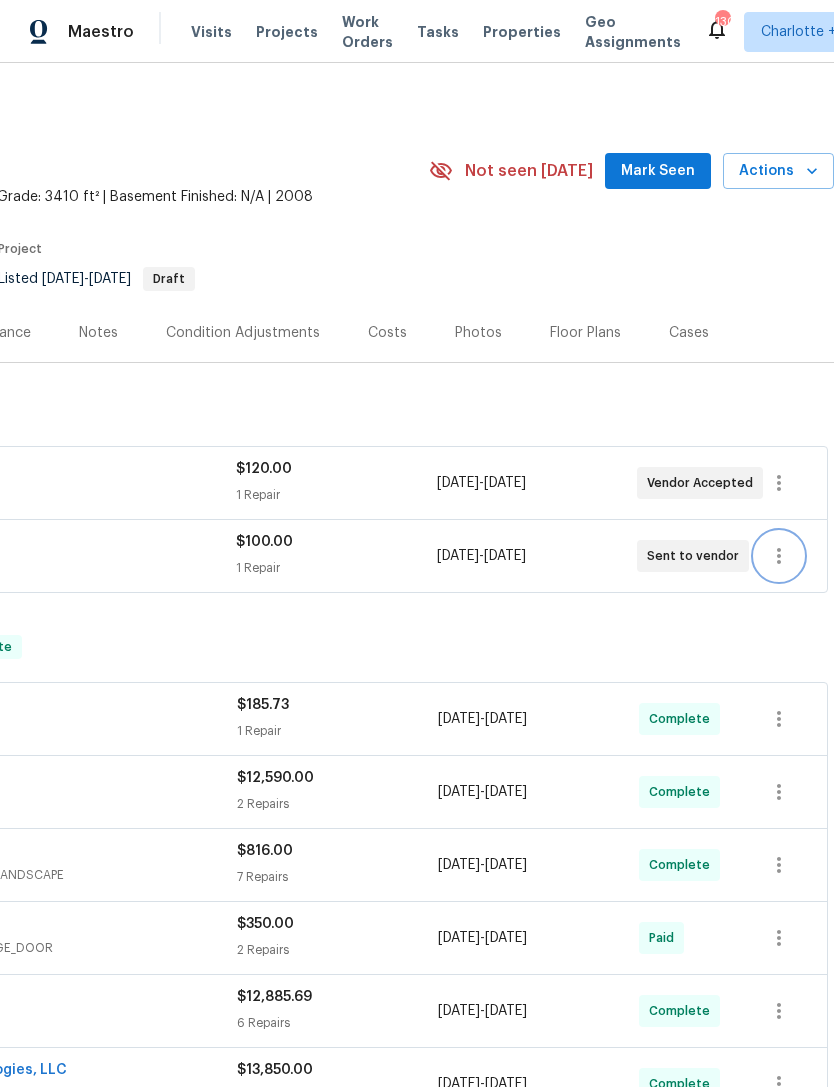 scroll, scrollTop: 0, scrollLeft: 296, axis: horizontal 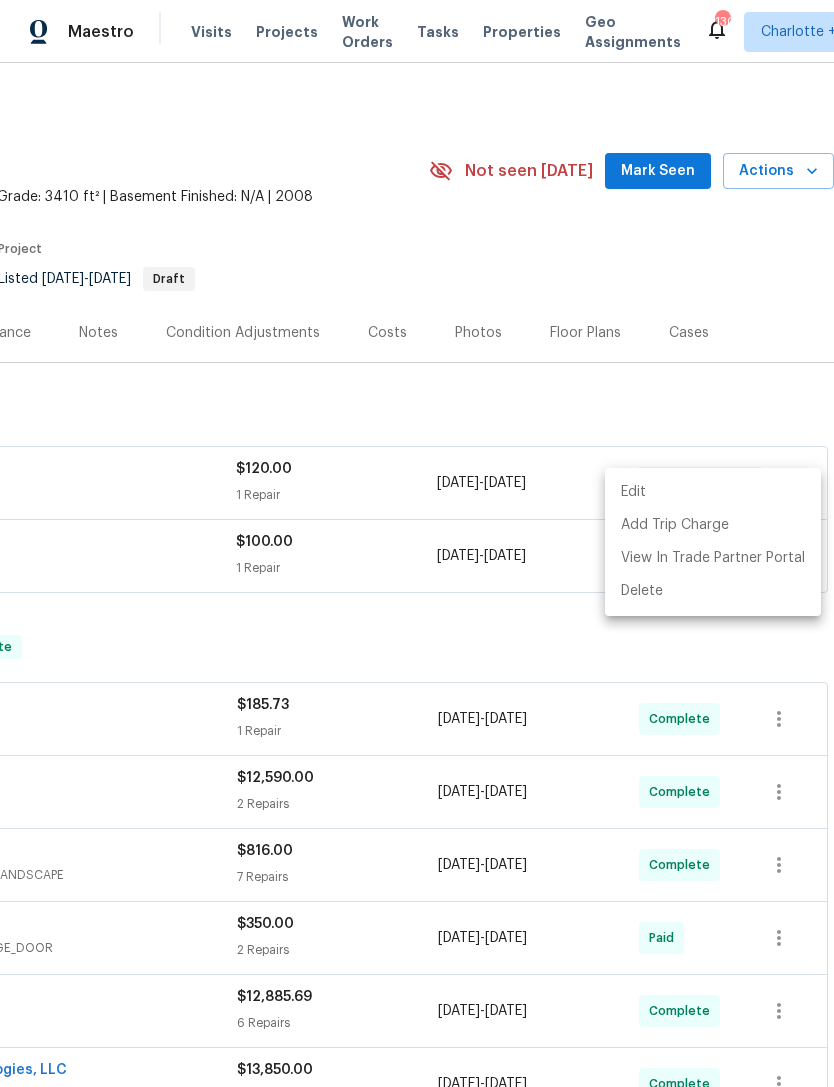 click at bounding box center (417, 543) 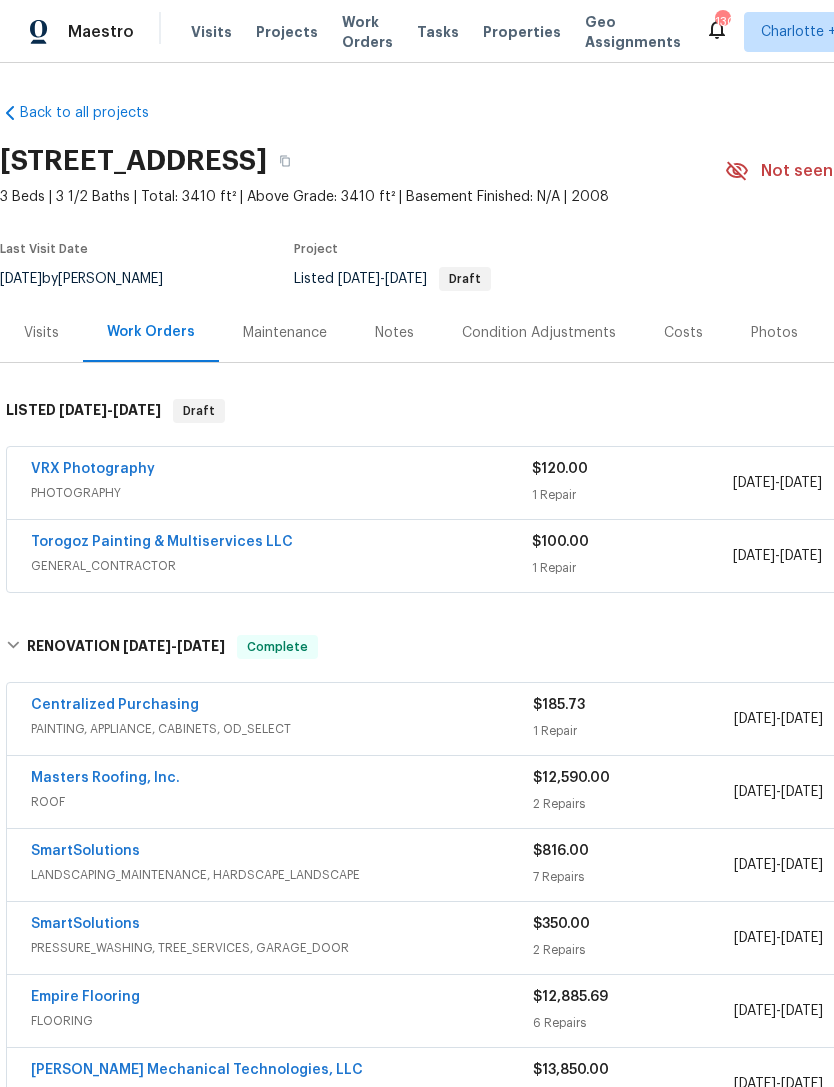 scroll, scrollTop: 0, scrollLeft: 0, axis: both 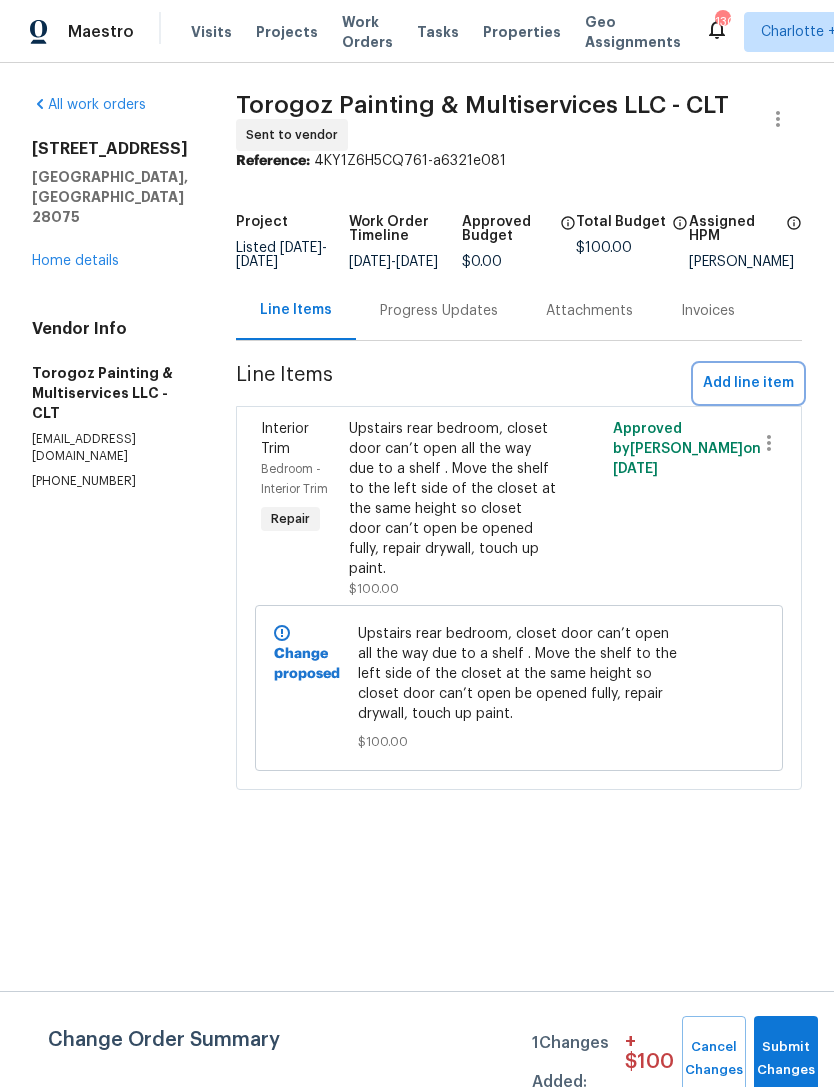 click on "Add line item" at bounding box center [748, 383] 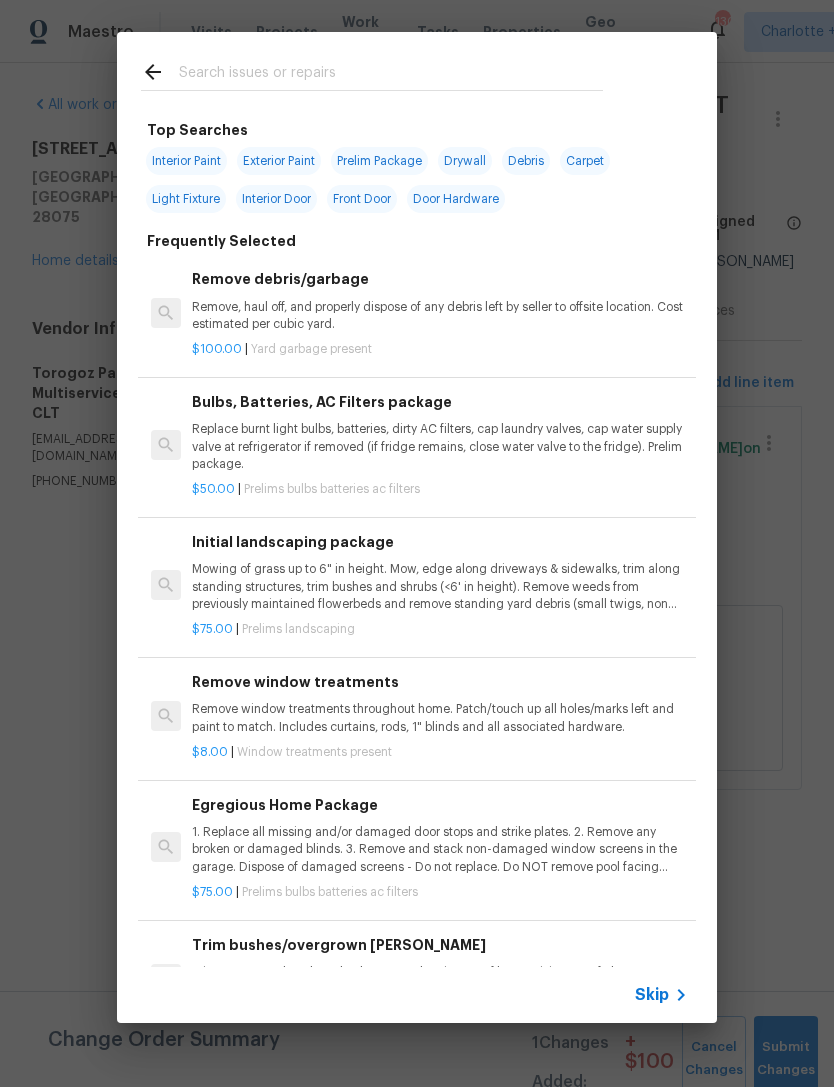 click at bounding box center [391, 75] 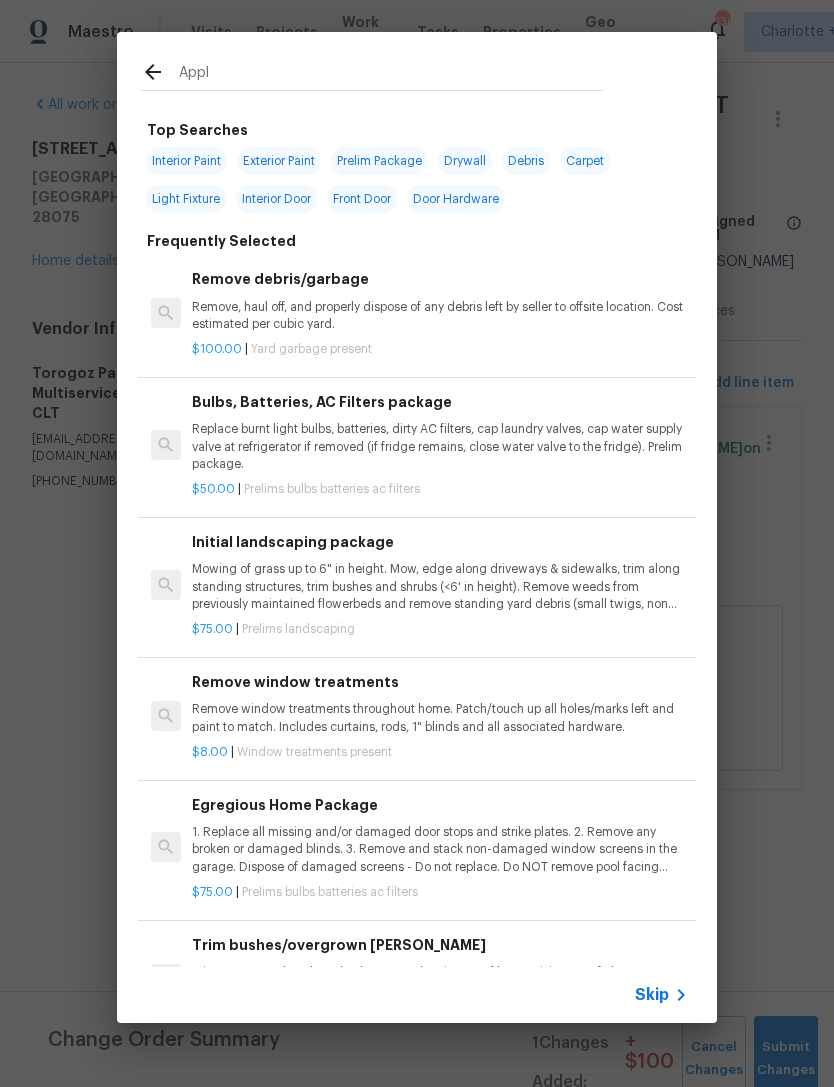 type on "Appli" 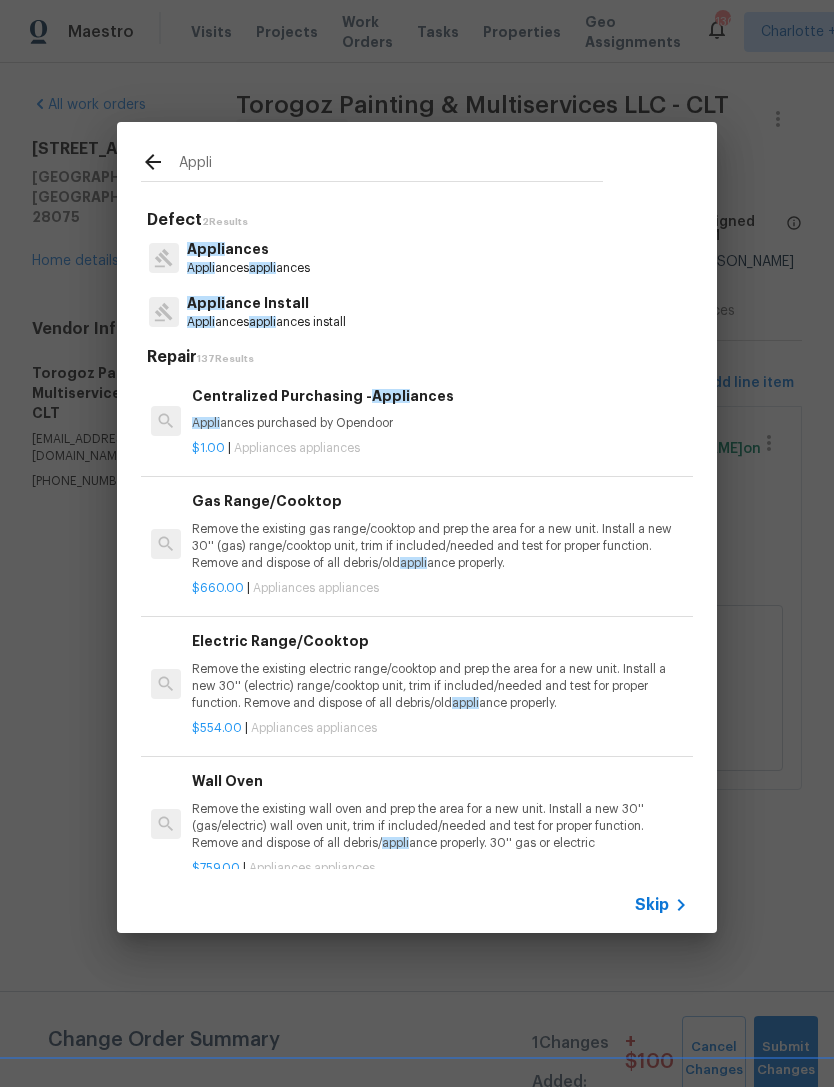 click on "Appli ances  appli ances install" at bounding box center (266, 322) 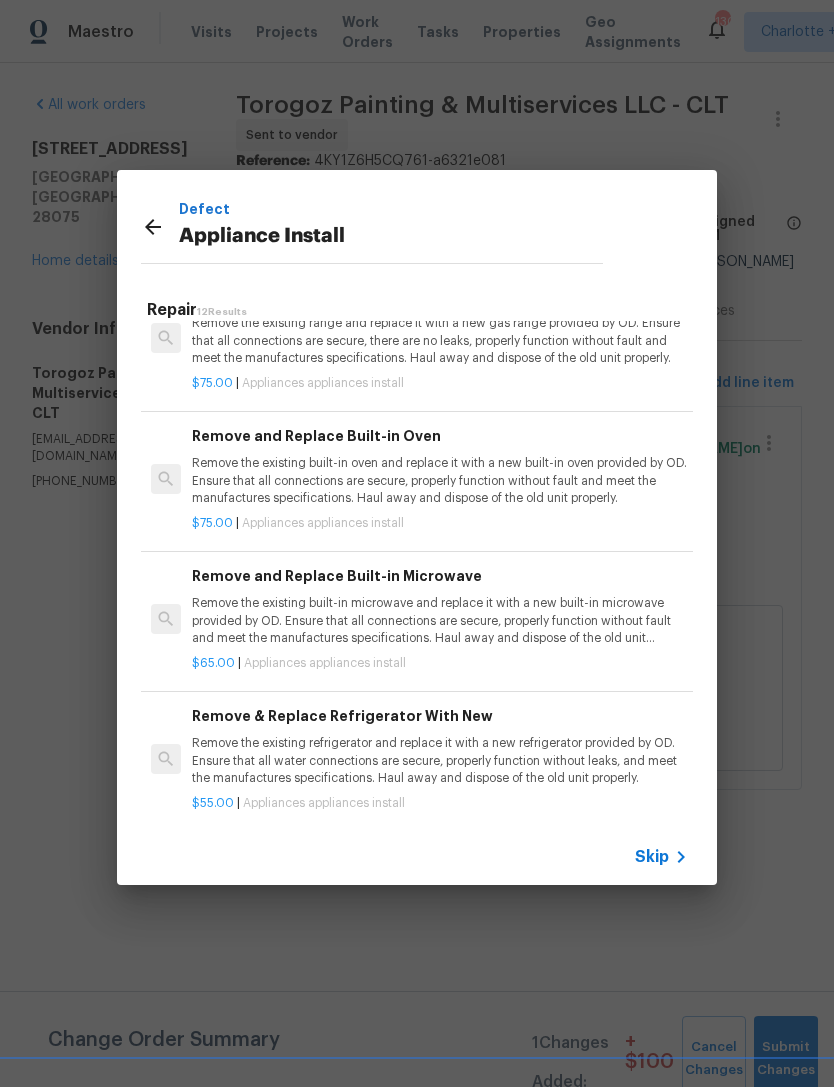 scroll, scrollTop: 1171, scrollLeft: 0, axis: vertical 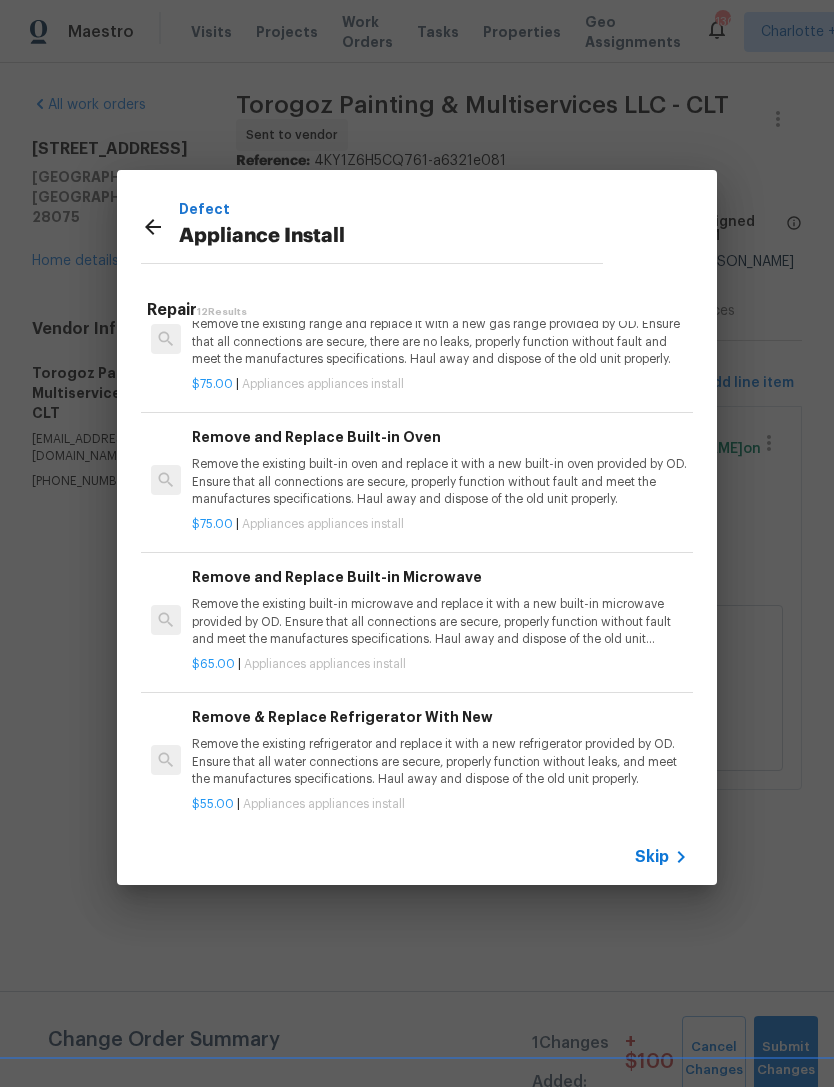 click on "Remove the existing refrigerator and replace it with a new refrigerator provided by OD. Ensure that all water connections are secure, properly function without leaks, and meet the manufactures specifications. Haul away and dispose of the old unit properly." at bounding box center (440, 761) 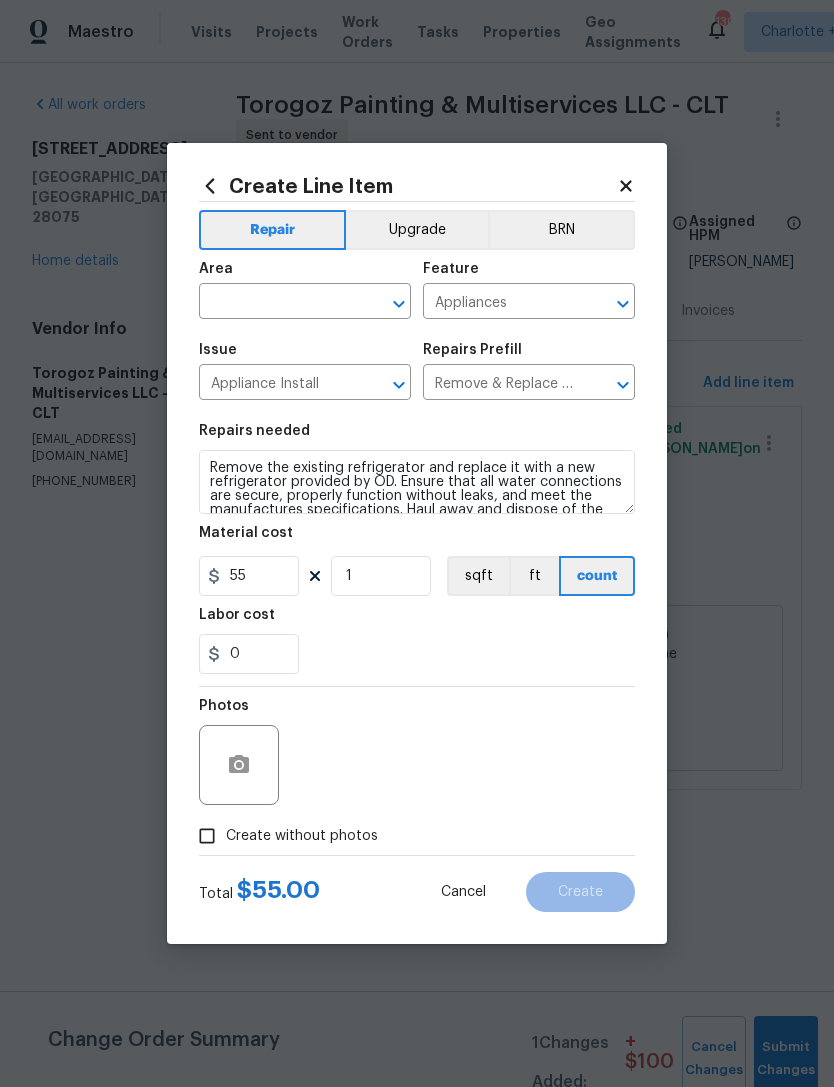 click at bounding box center (277, 303) 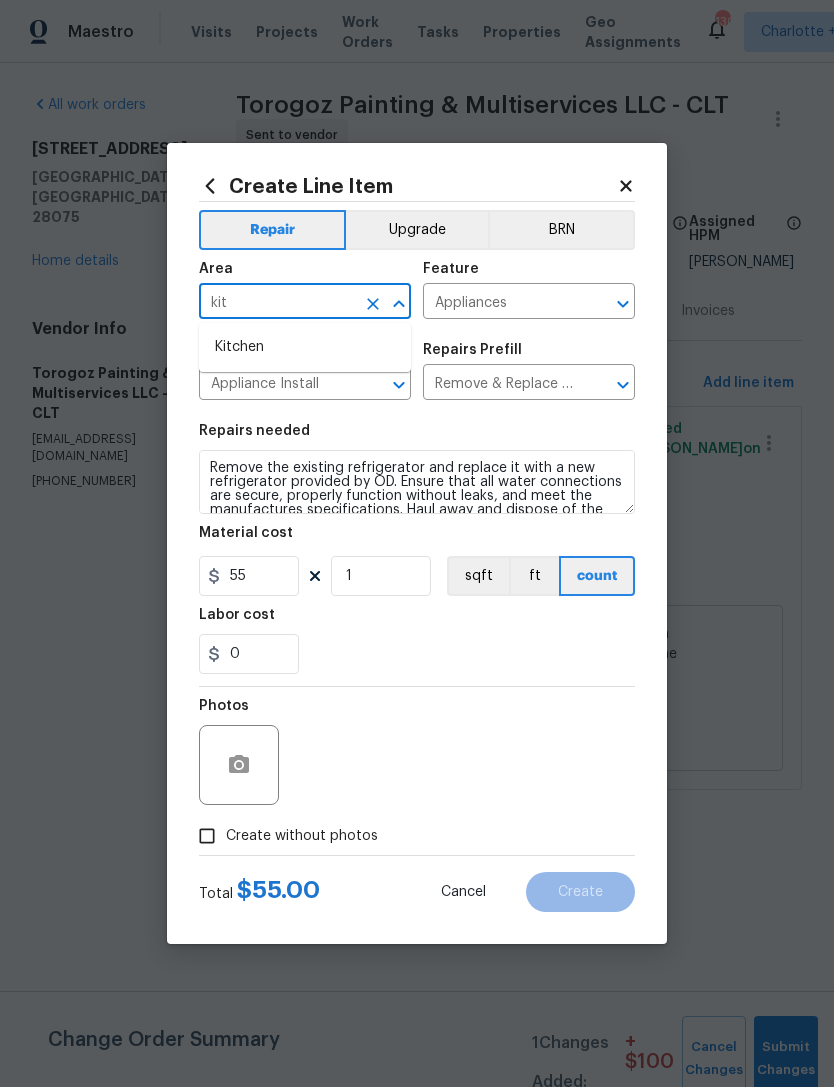 click on "Kitchen" at bounding box center [305, 347] 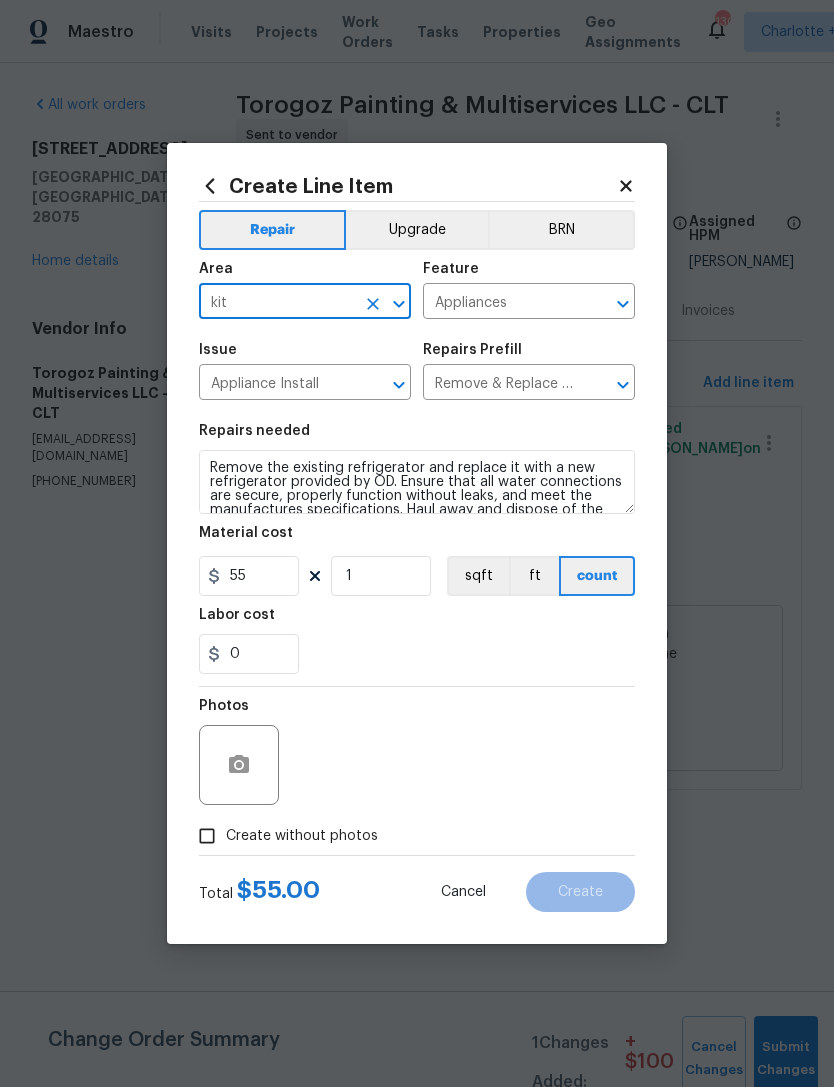 type on "Kitchen" 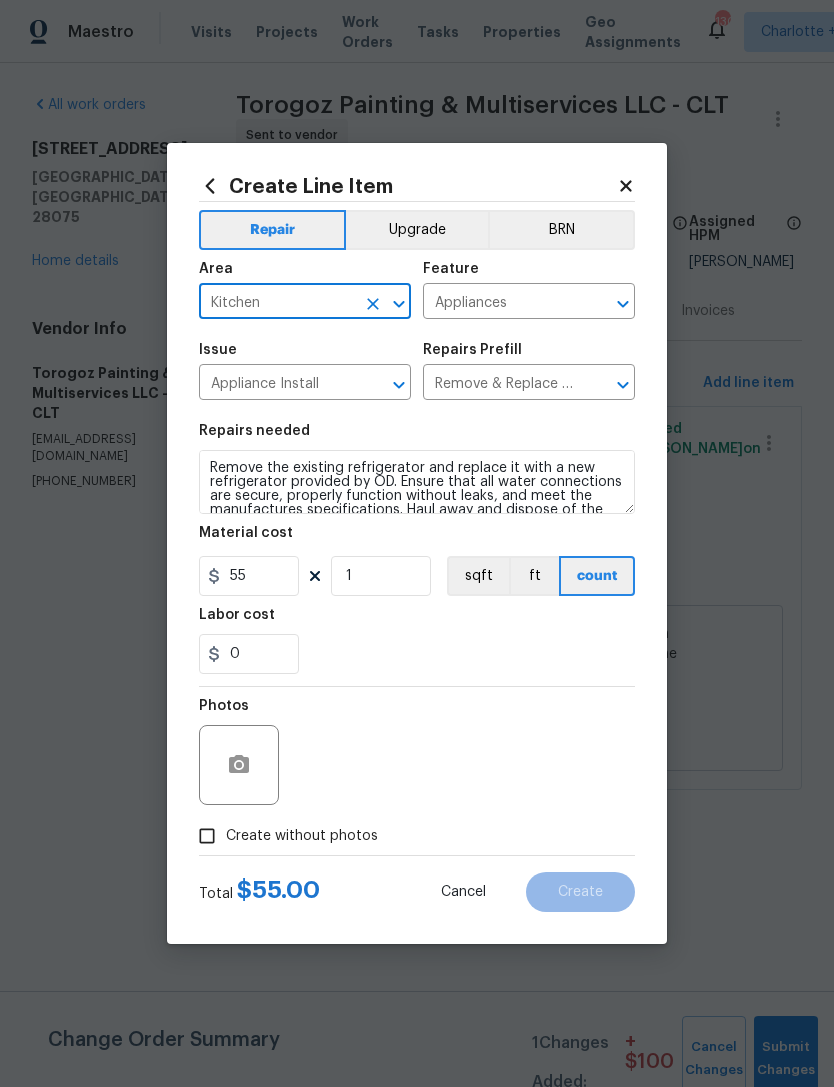click on "Repairs needed Remove the existing refrigerator and replace it with a new refrigerator provided by OD. Ensure that all water connections are secure, properly function without leaks, and meet the manufactures specifications. Haul away and dispose of the old unit properly. Material cost 55 1 sqft ft count Labor cost 0" at bounding box center [417, 549] 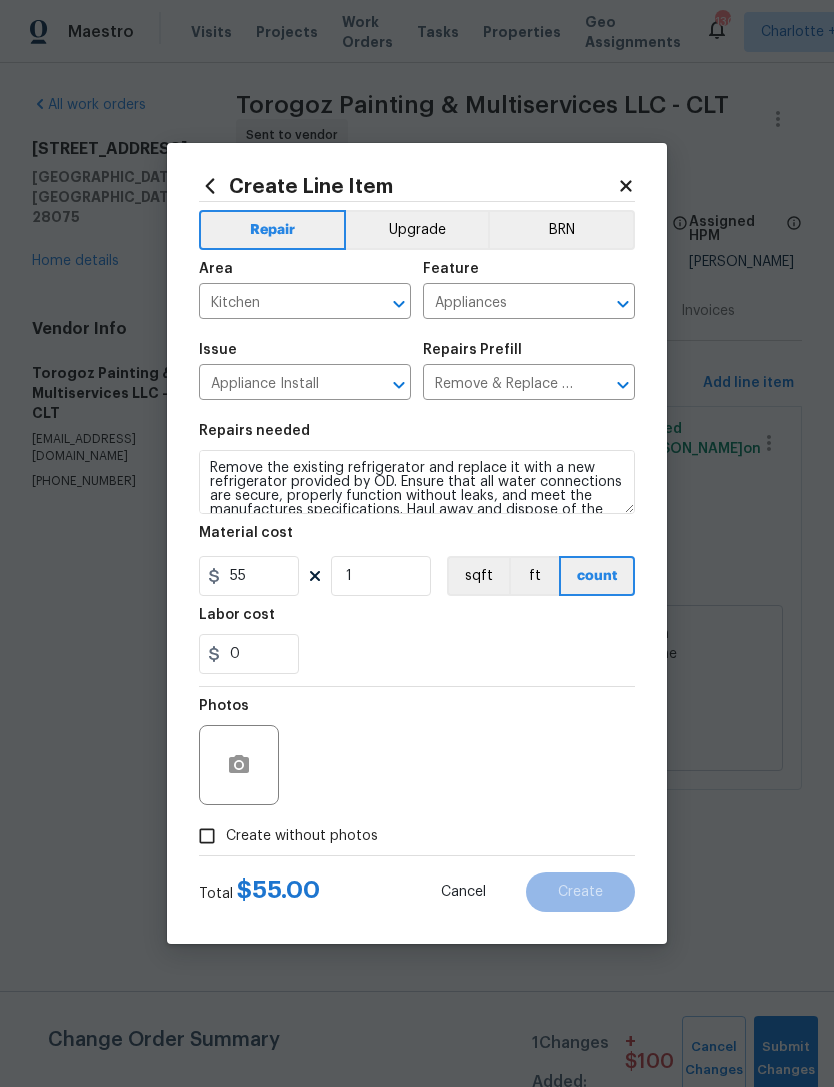click on "Create without photos" at bounding box center [207, 836] 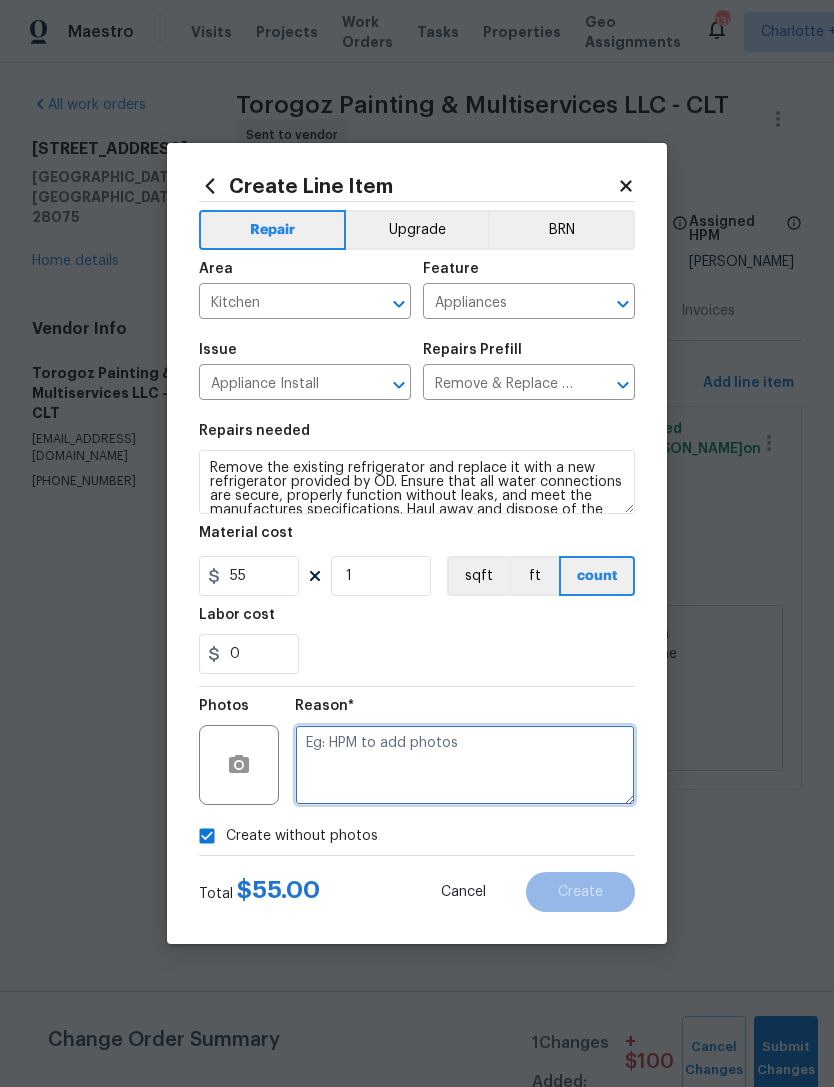 click at bounding box center [465, 765] 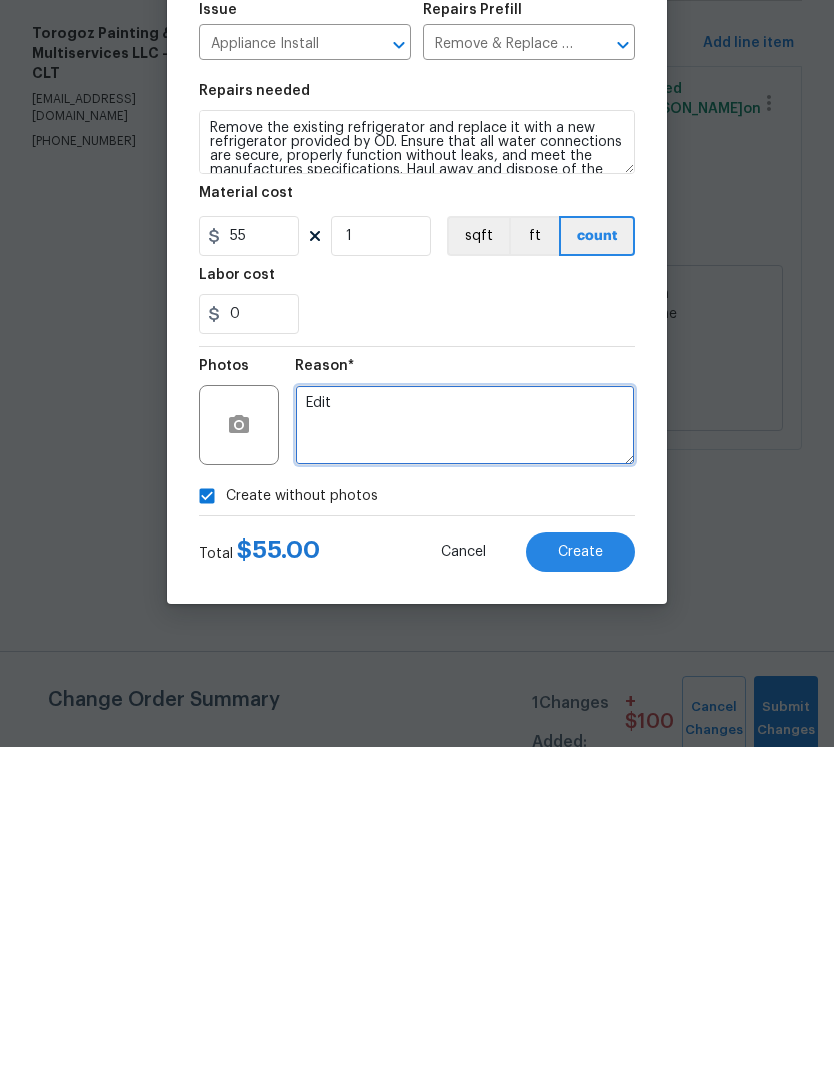 type on "Edit" 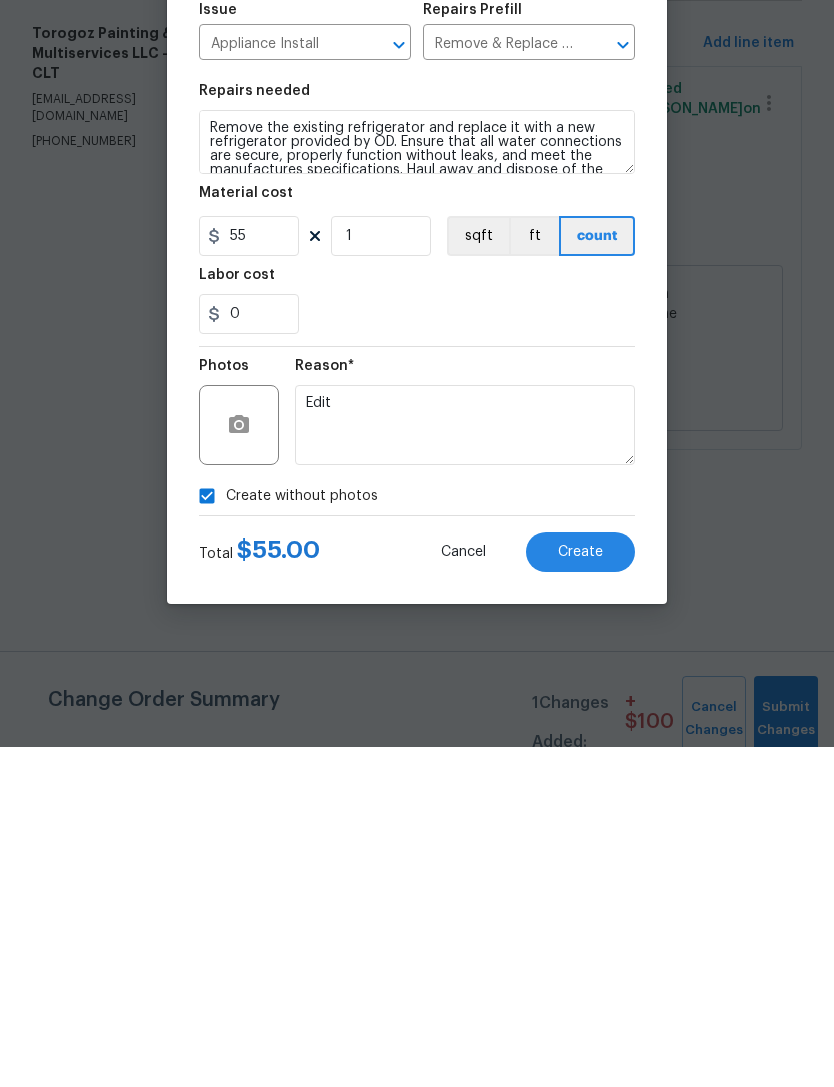 click on "Create" at bounding box center [580, 892] 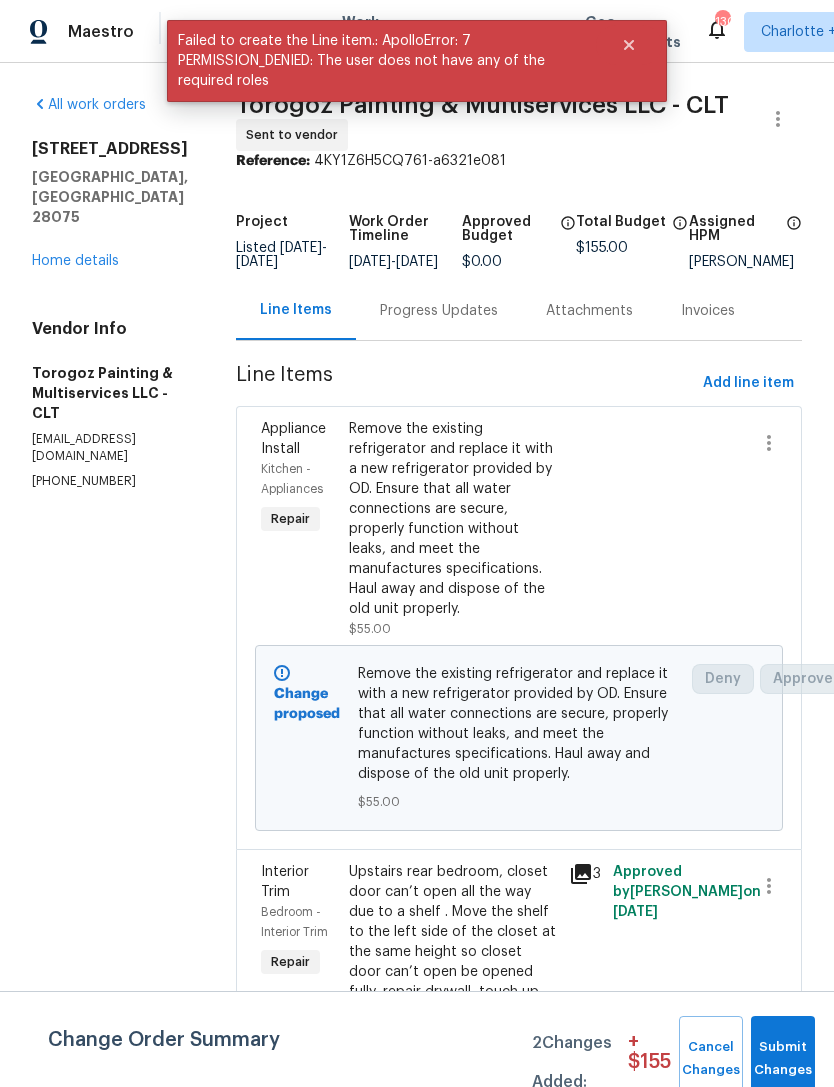 scroll, scrollTop: 64, scrollLeft: 0, axis: vertical 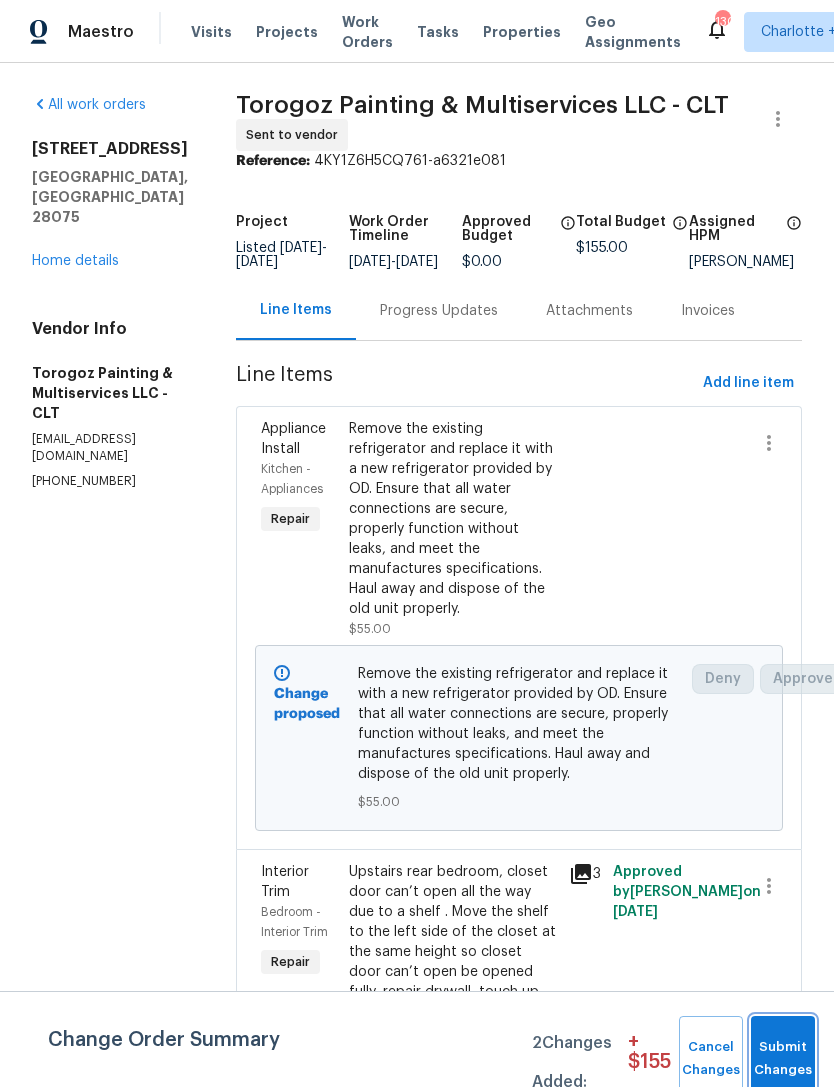 click on "Submit Changes" at bounding box center (783, 1059) 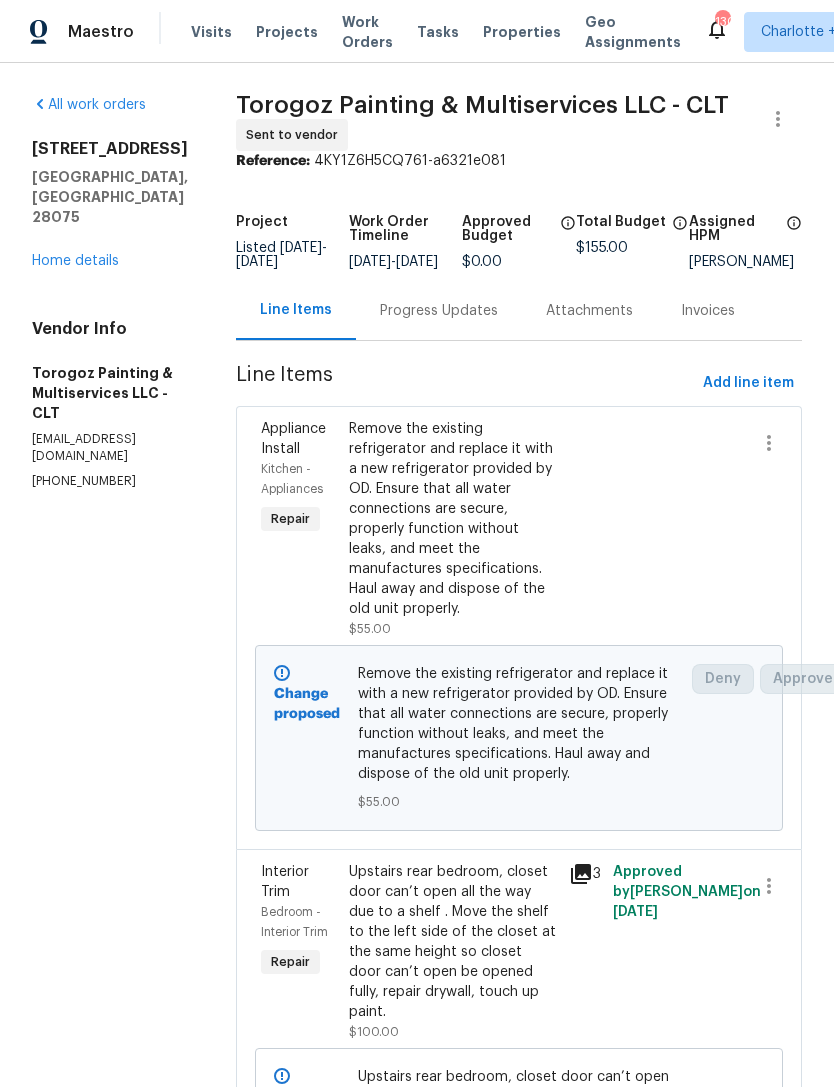 scroll, scrollTop: 0, scrollLeft: 0, axis: both 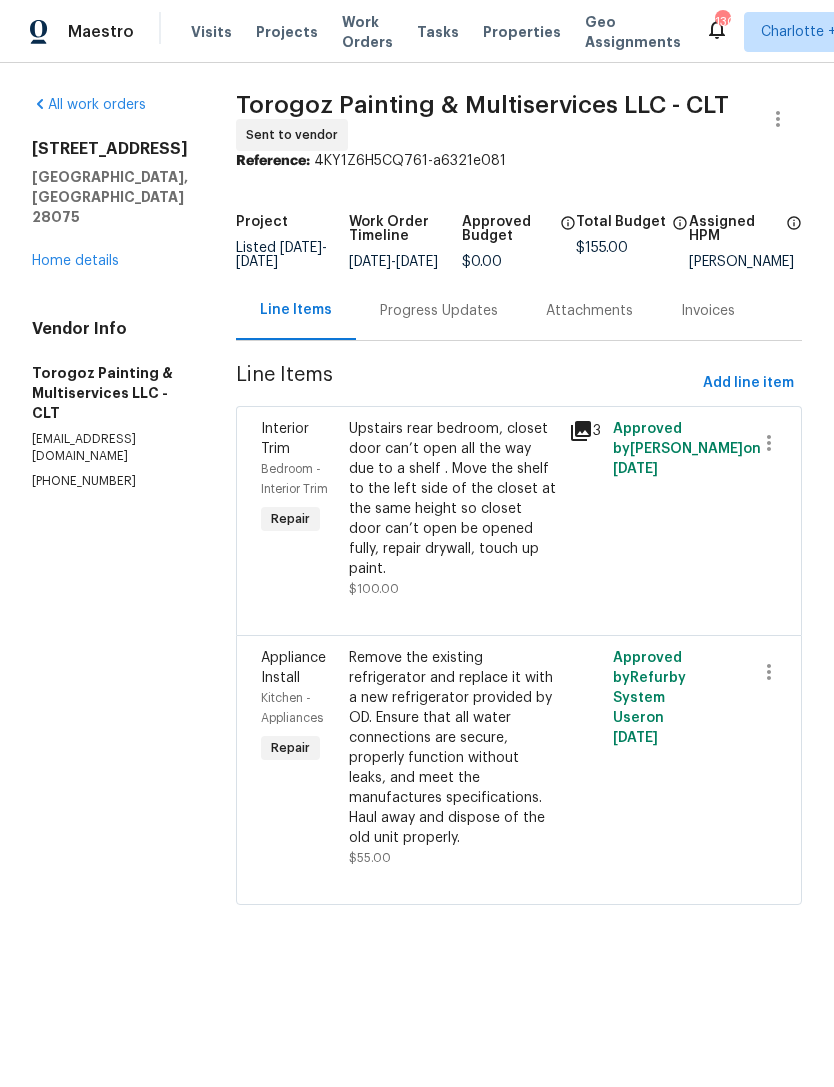 click on "Progress Updates" at bounding box center (439, 311) 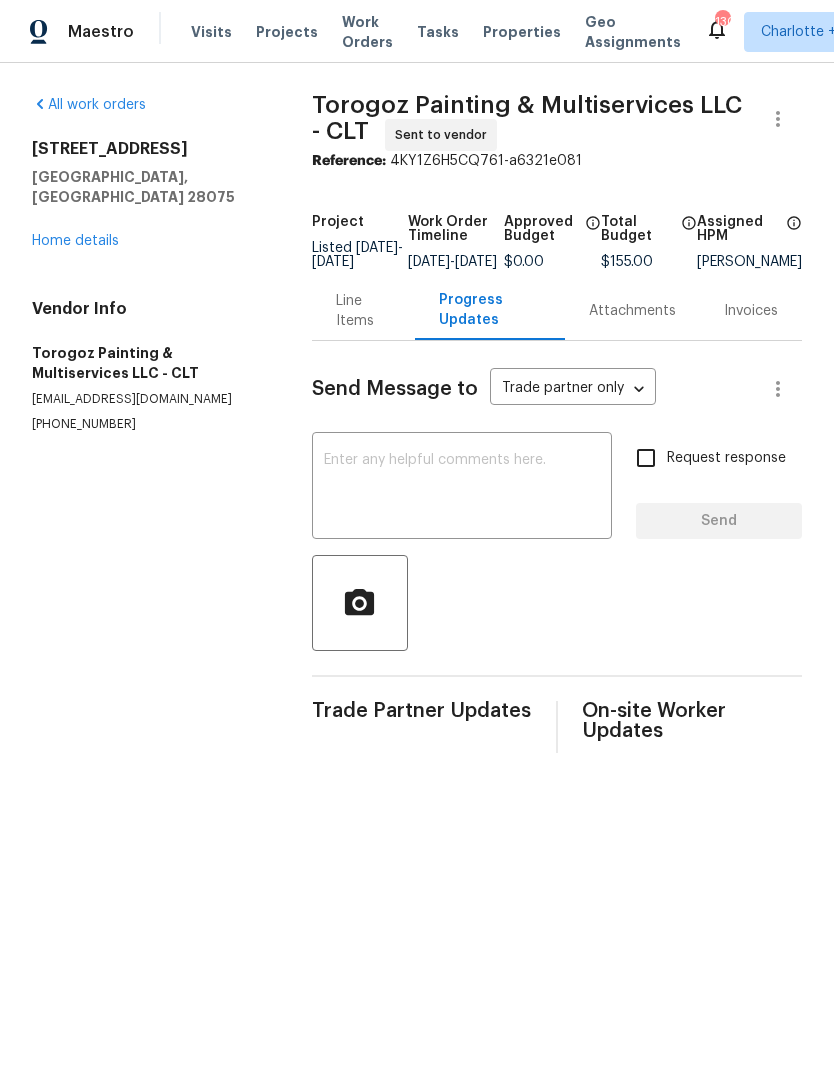 click at bounding box center (462, 488) 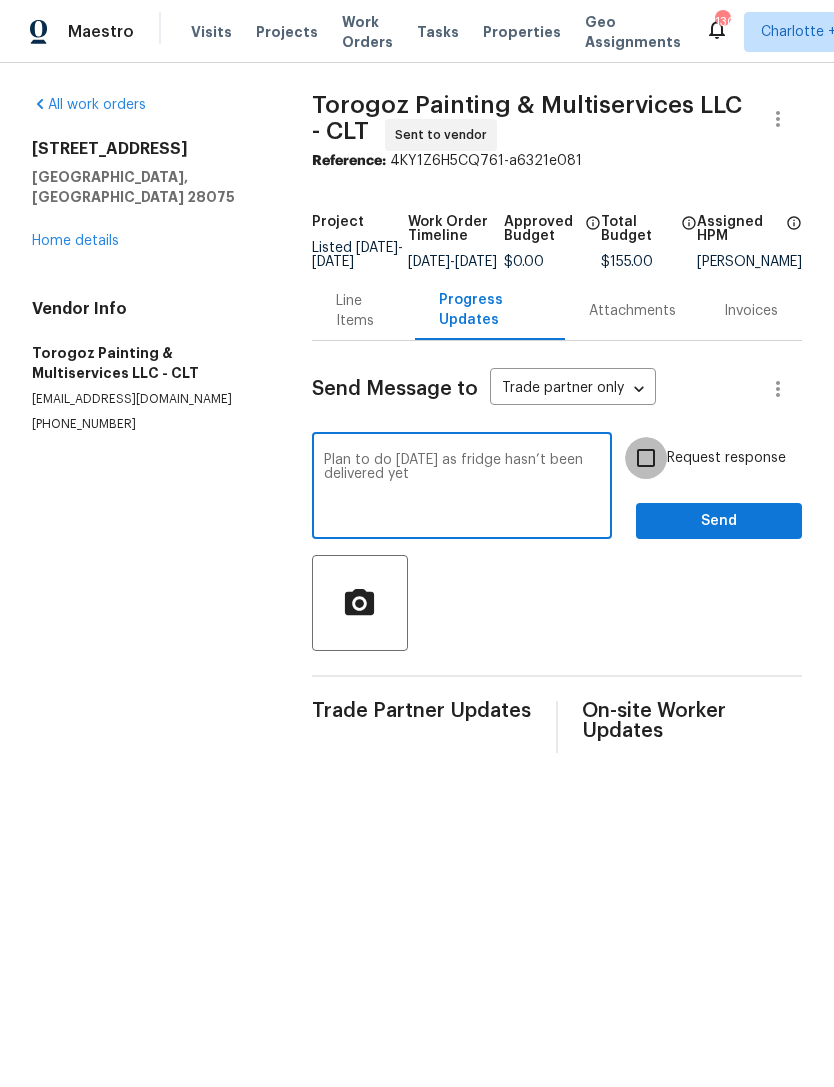 type on "Plan to do this Wednesday as fridge hasn’t been delivered yet" 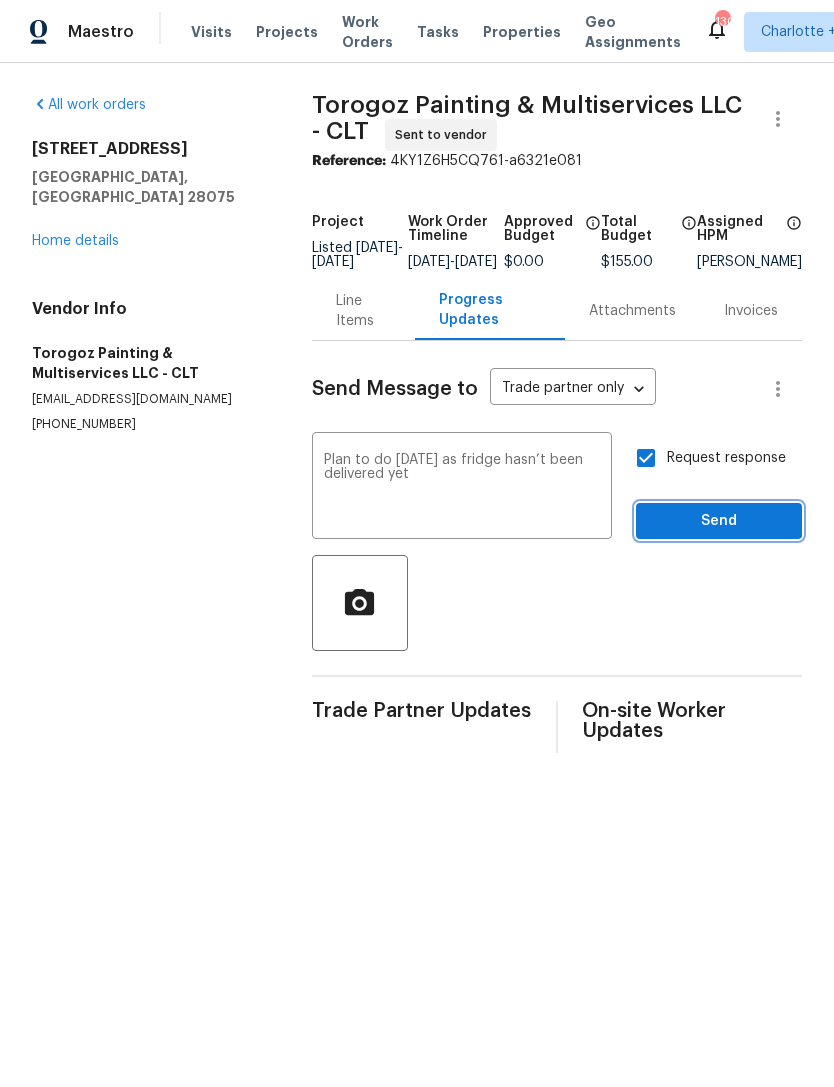 click on "Send" at bounding box center [719, 521] 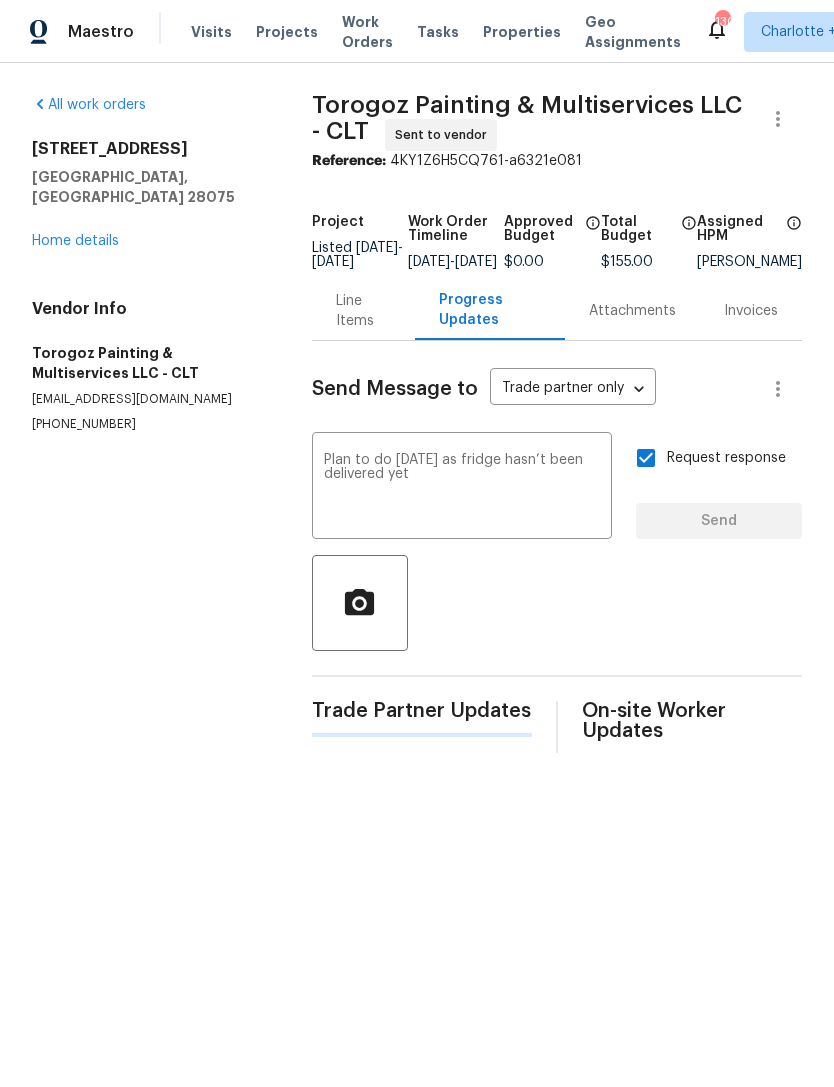 type 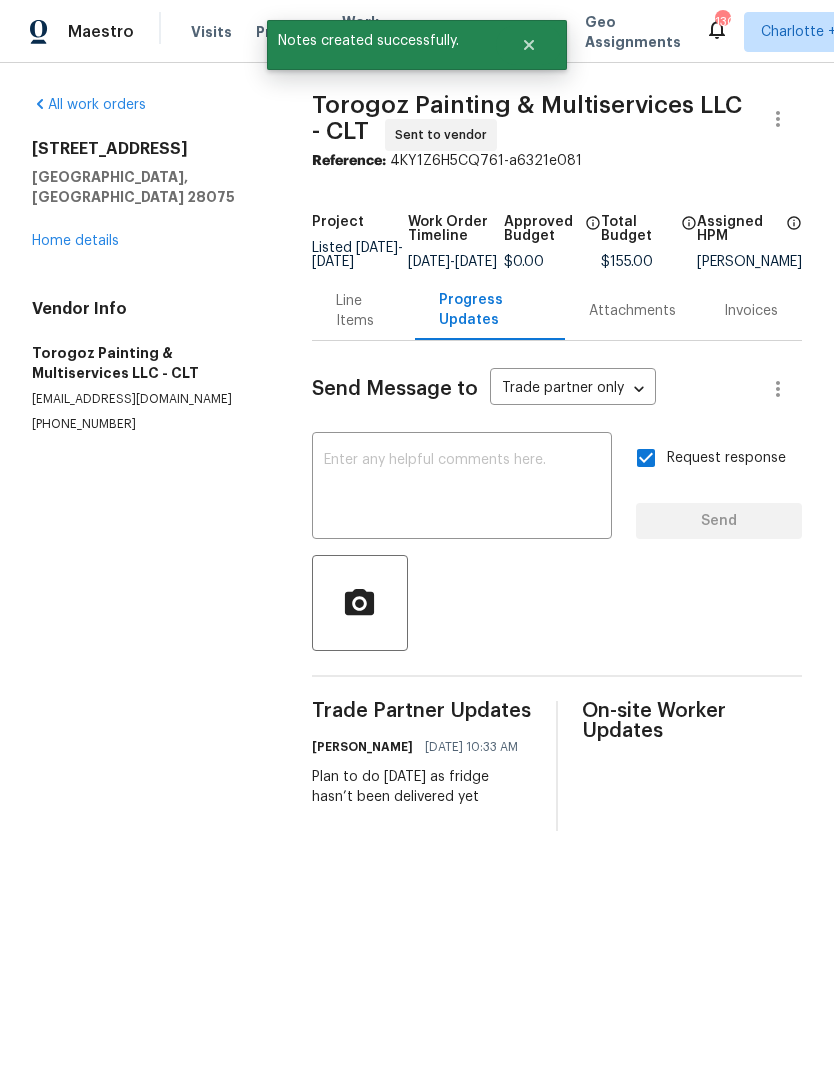 click on "Home details" at bounding box center [75, 241] 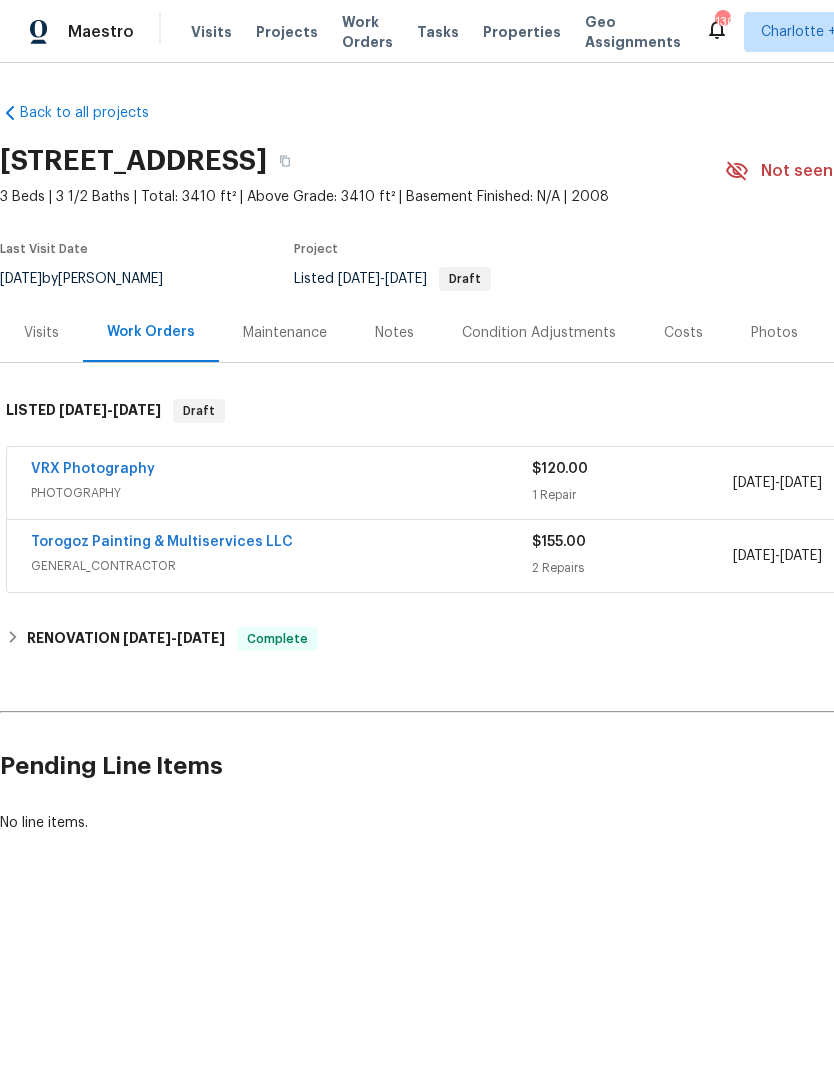 click on "Maestro Visits Projects Work Orders Tasks Properties Geo Assignments 130 Charlotte + 1 Chip Hunter Back to all projects 1915 Birchbrook Ct, Harrisburg, NC 28075 3 Beds | 3 1/2 Baths | Total: 3410 ft² | Above Grade: 3410 ft² | Basement Finished: N/A | 2008 Not seen today Mark Seen Actions Last Visit Date 7/18/2025  by  Ryan Craven   Project Listed   7/19/2025  -  7/23/2025 Draft Visits Work Orders Maintenance Notes Condition Adjustments Costs Photos Floor Plans Cases LISTED   7/19/25  -  7/23/25 Draft VRX Photography PHOTOGRAPHY $120.00 1 Repair 7/19/2025  -  7/19/2025 Vendor Accepted Torogoz Painting & Multiservices LLC GENERAL_CONTRACTOR $155.00 2 Repairs 7/21/2025  -  7/23/2025 Sent to vendor RENOVATION   6/27/25  -  7/14/25 Complete Centralized Purchasing PAINTING, APPLIANCE, CABINETS, OD_SELECT $185.73 1 Repair 7/2/2025  -  7/2/2025 Complete Masters Roofing, Inc. ROOF $12,590.00 2 Repairs 6/27/2025  -  7/7/2025 Complete SmartSolutions LANDSCAPING_MAINTENANCE, HARDSCAPE_LANDSCAPE $816.00 7 Repairs  -" at bounding box center (417, 484) 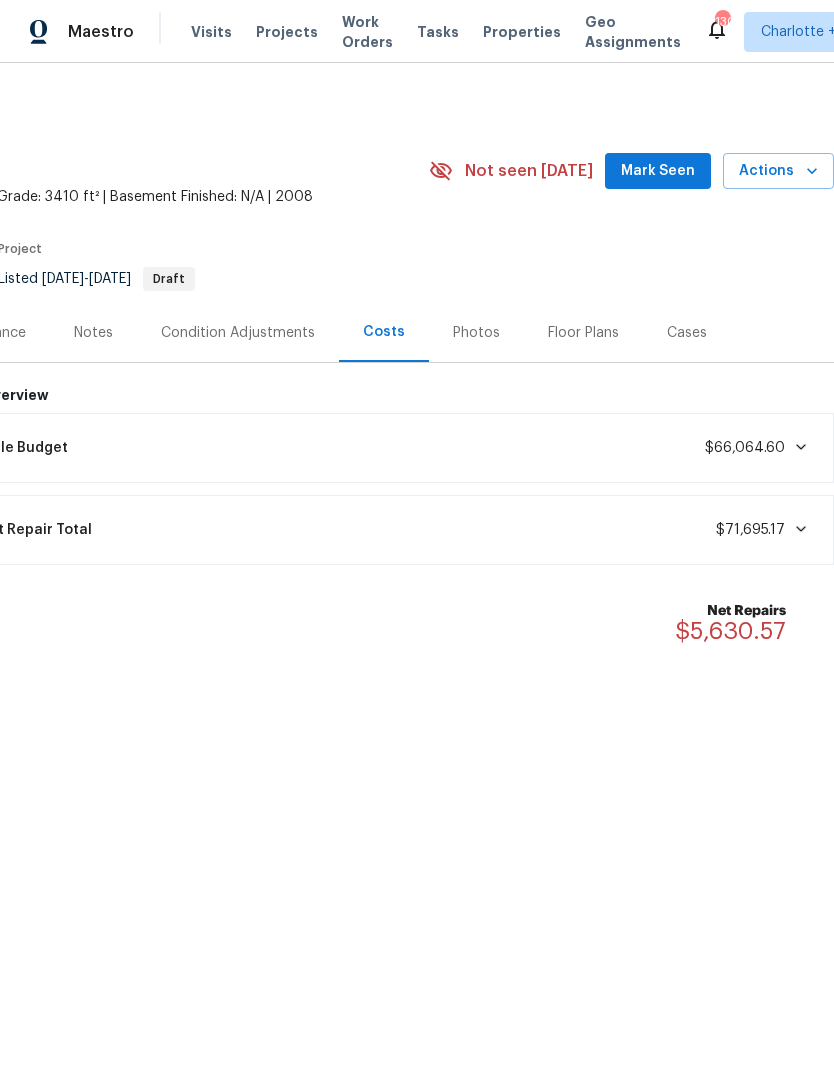 scroll, scrollTop: 0, scrollLeft: 296, axis: horizontal 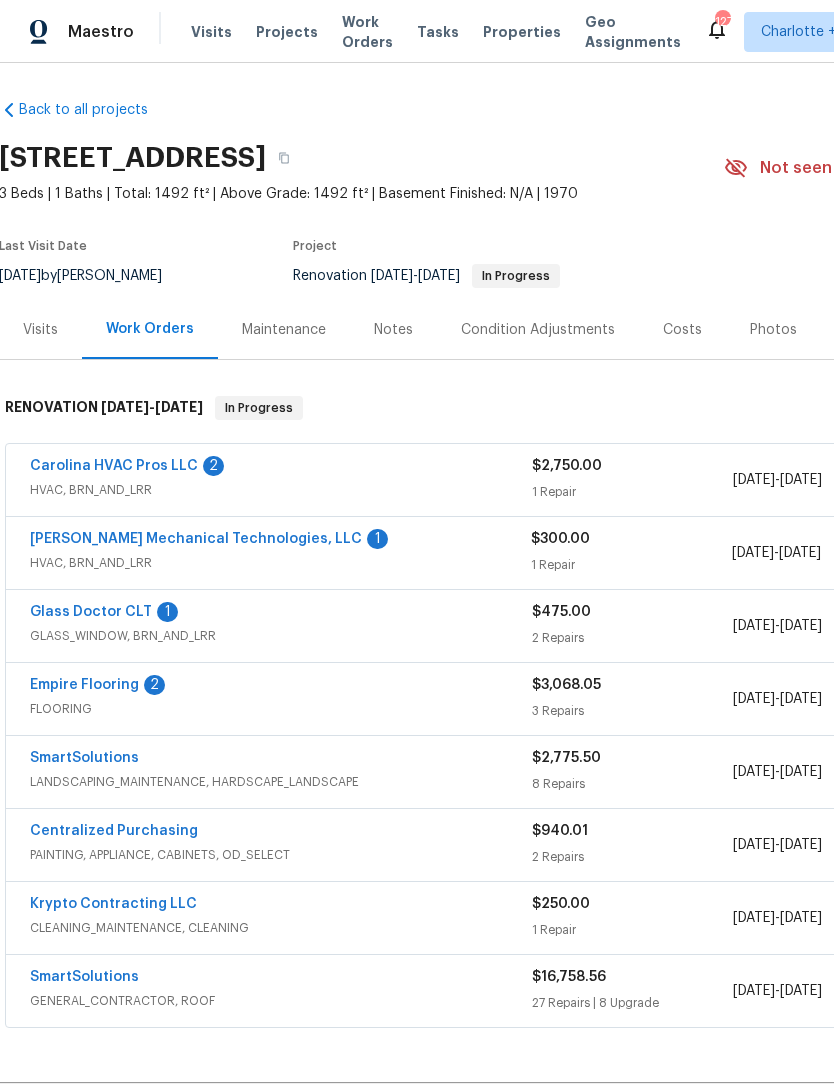 click on "Carolina HVAC Pros LLC" at bounding box center [114, 466] 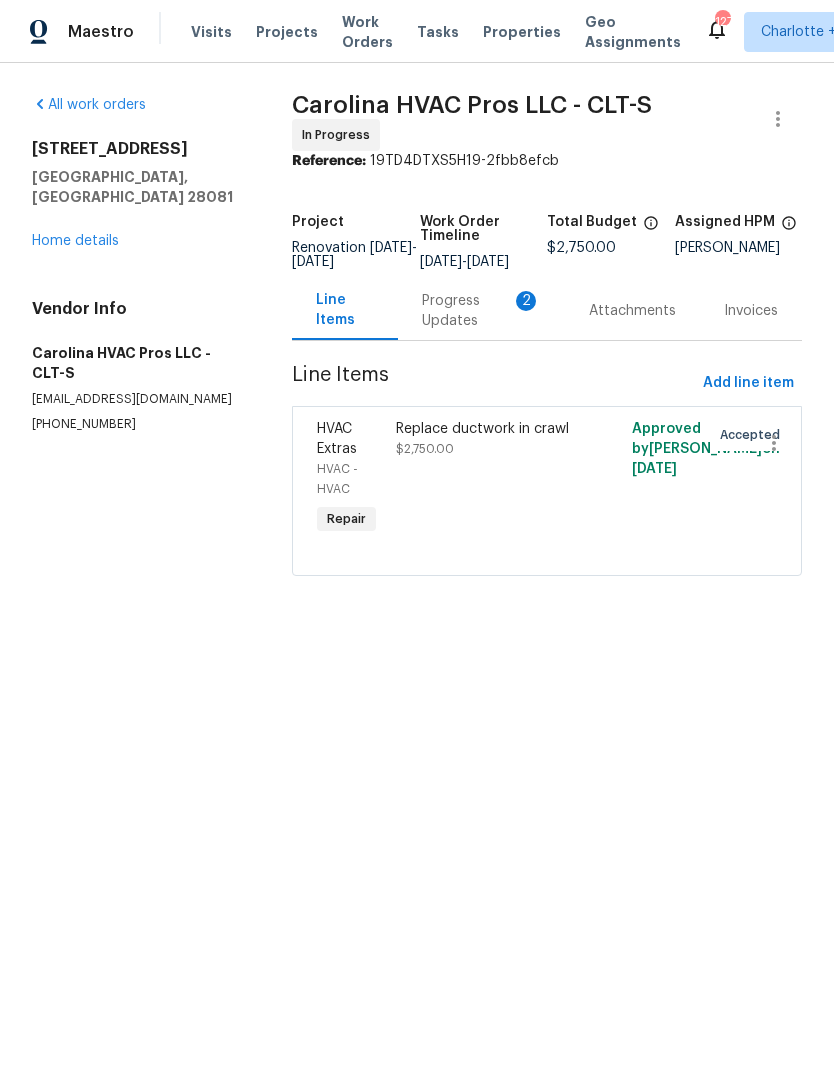 click on "Replace ductwork in crawl" at bounding box center [488, 429] 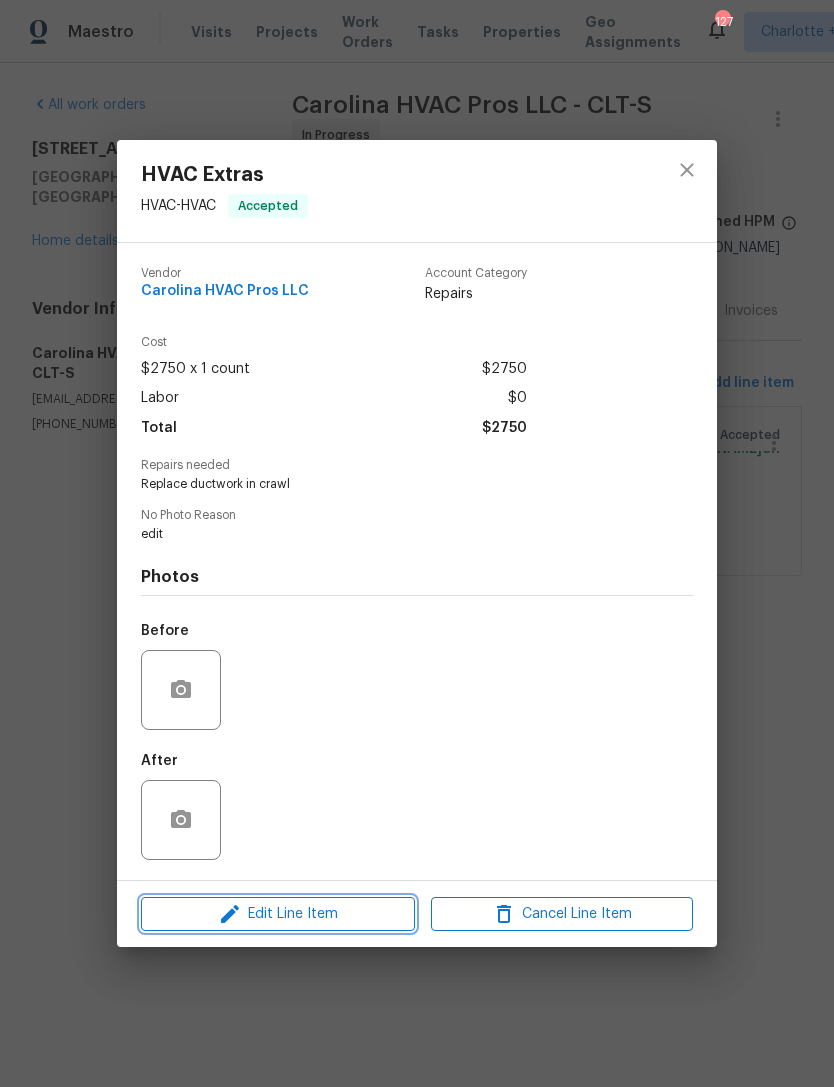 click on "Edit Line Item" at bounding box center (278, 914) 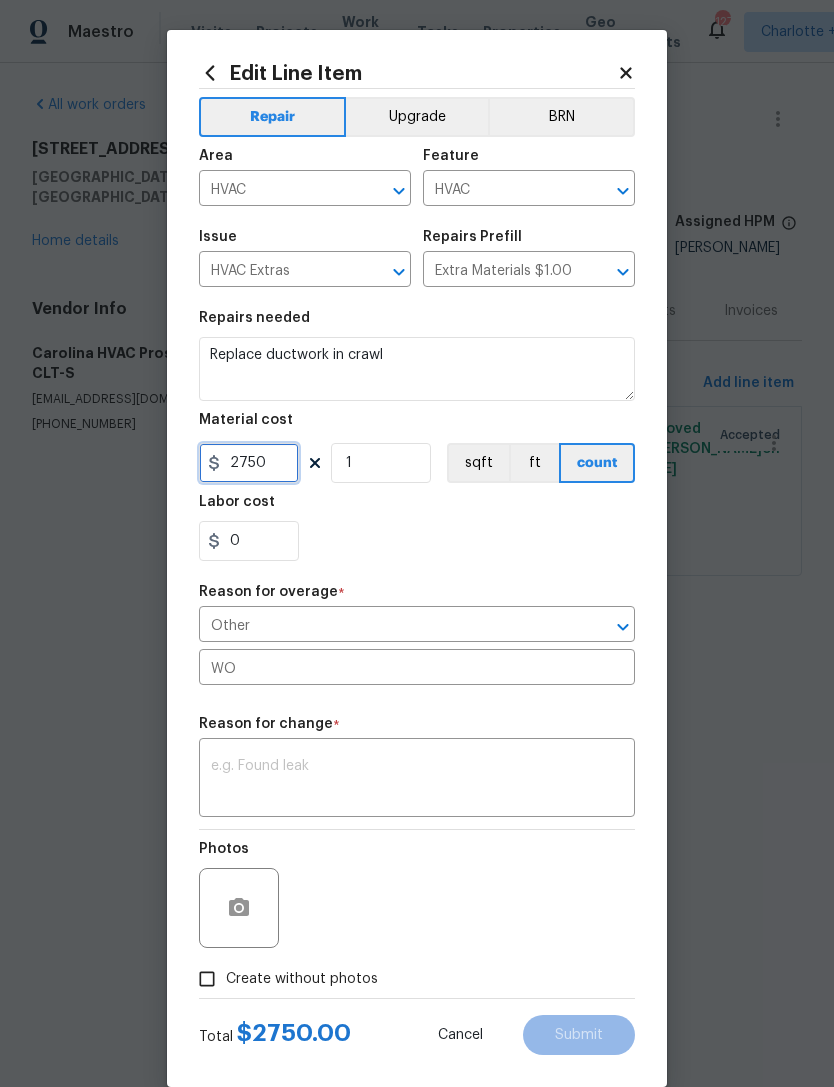 click on "2750" at bounding box center (249, 463) 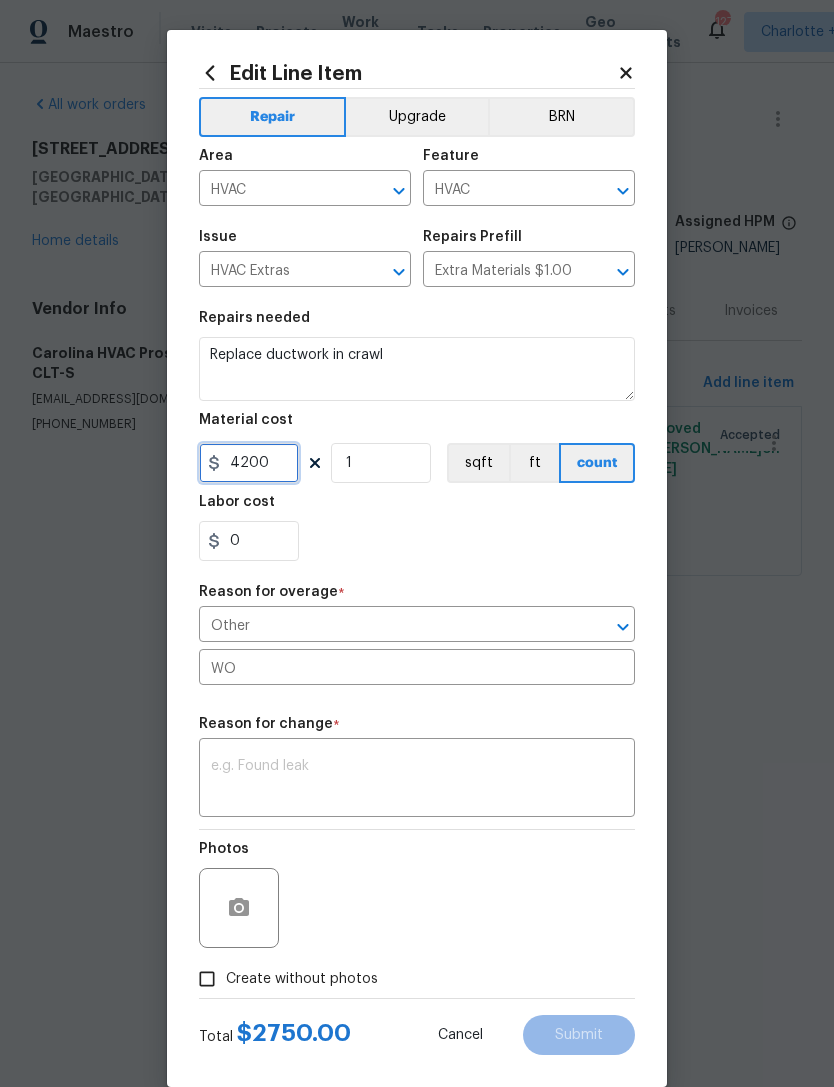 type on "4200" 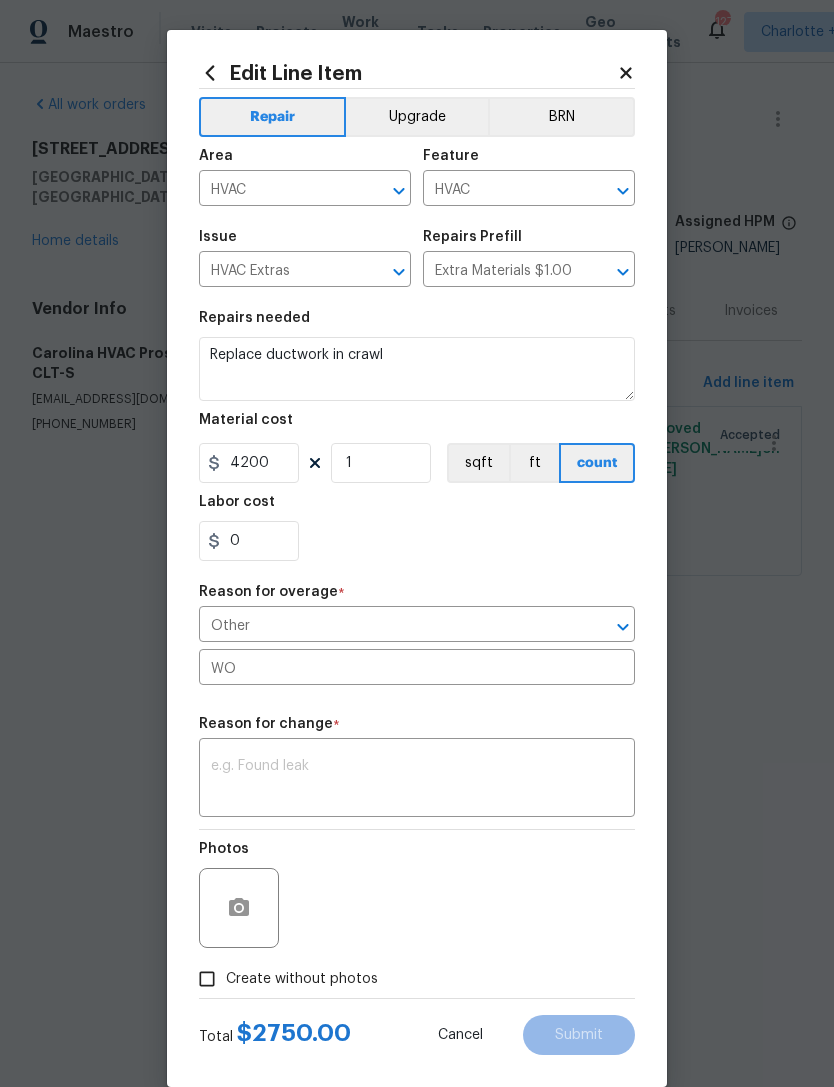 click on "Repairs needed Replace ductwork in crawl Material cost 4200 1 sqft ft count Labor cost 0" at bounding box center [417, 436] 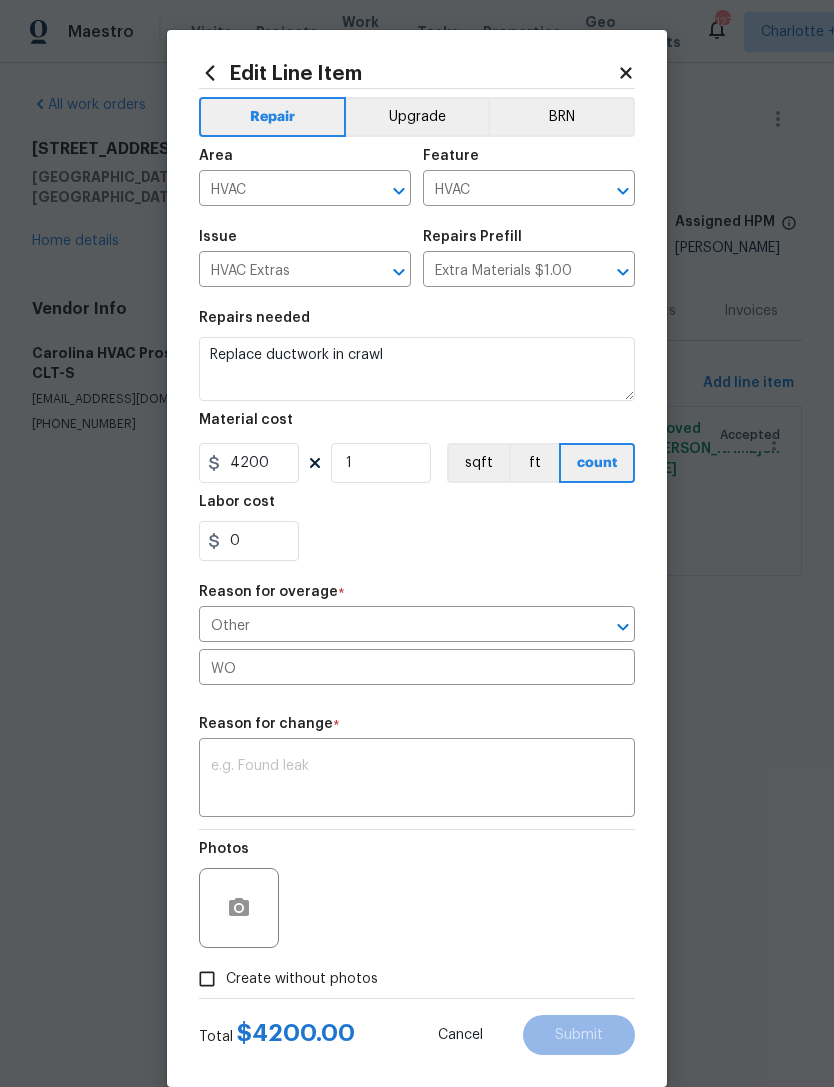 click at bounding box center (417, 780) 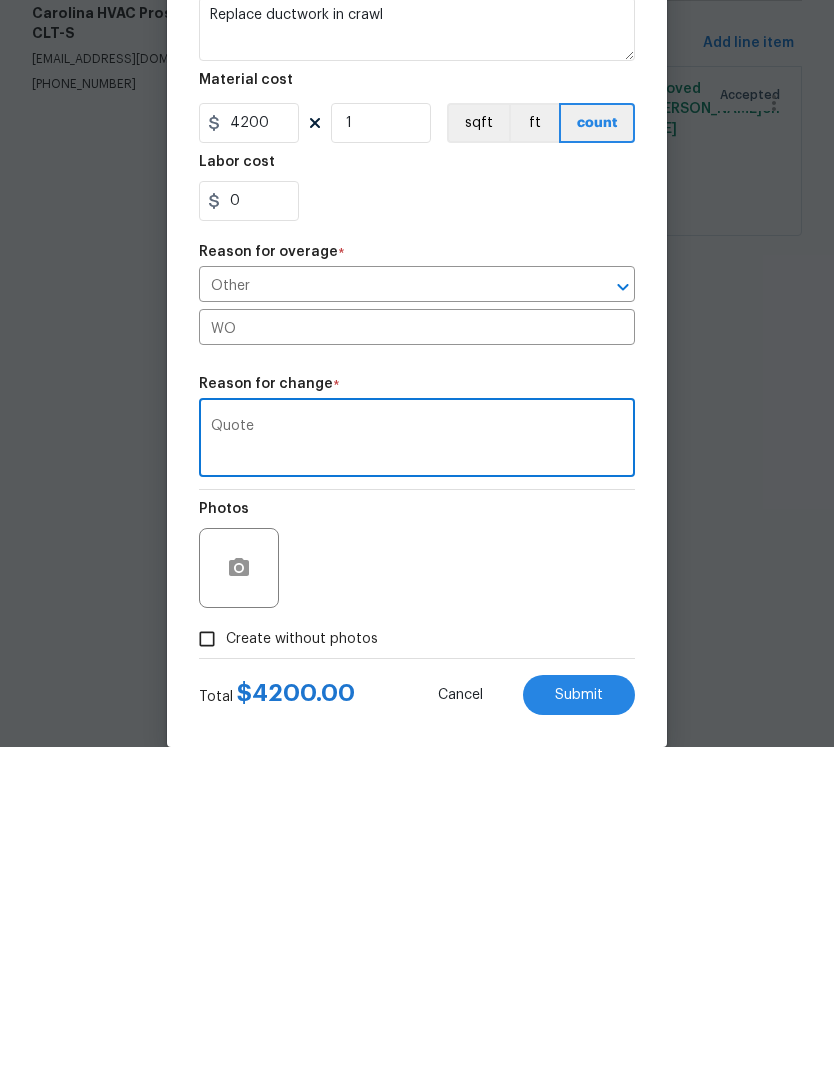 type on "Quote" 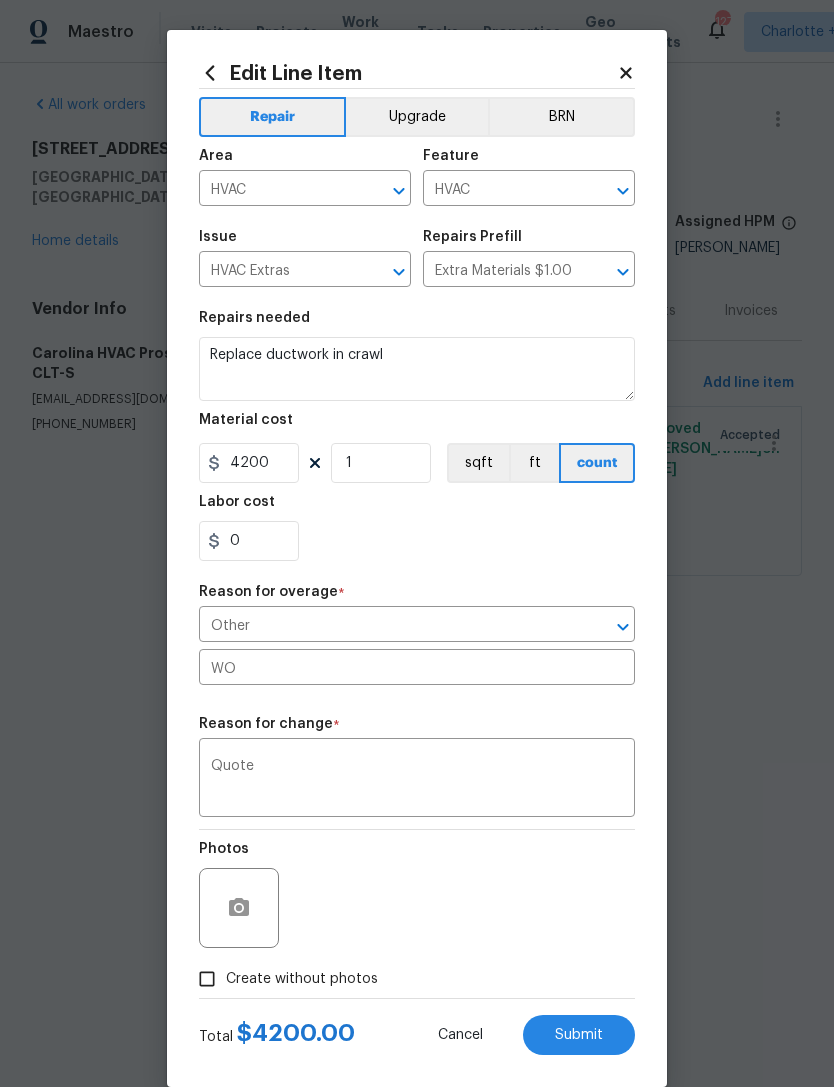 click on "Submit" at bounding box center [579, 1035] 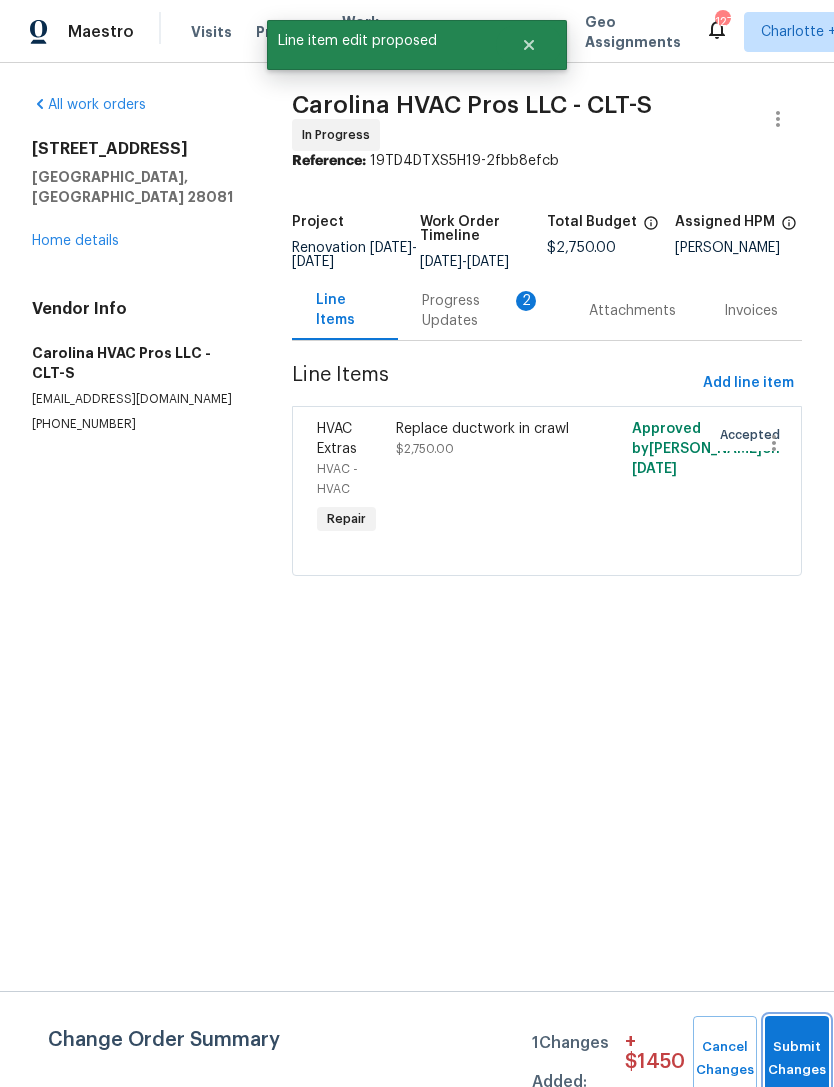 click on "Submit Changes" at bounding box center [797, 1059] 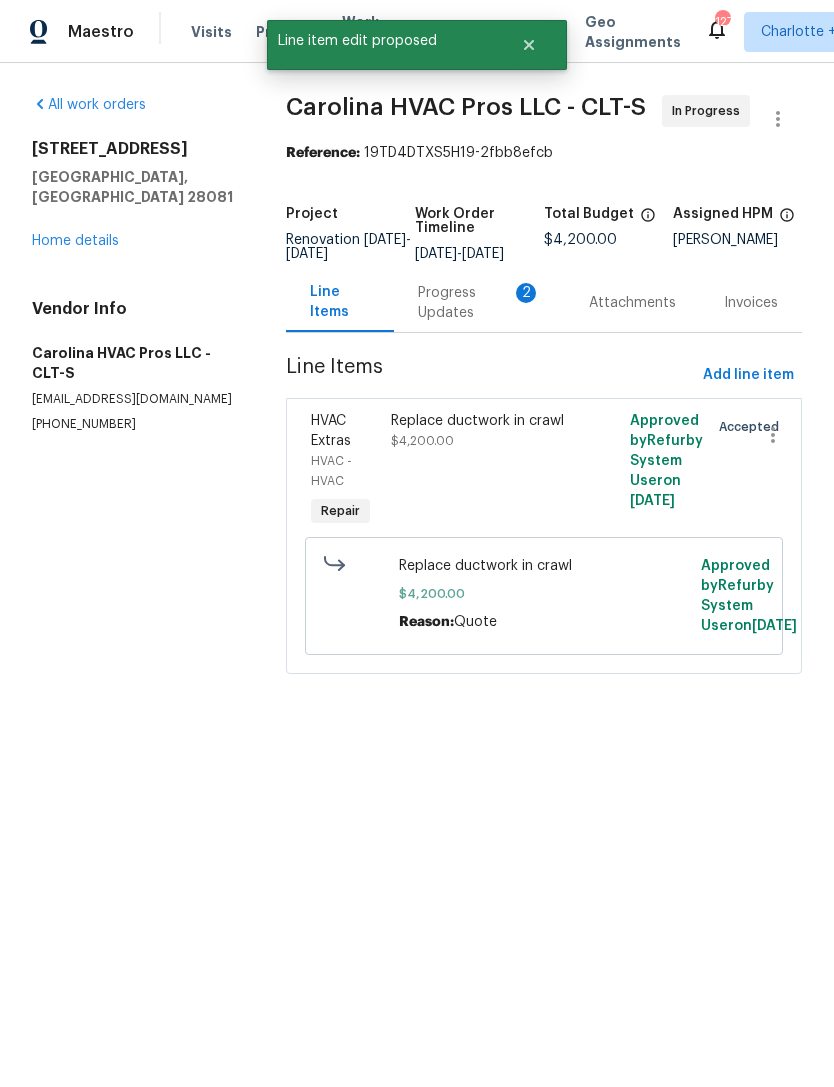click on "Home details" at bounding box center [75, 241] 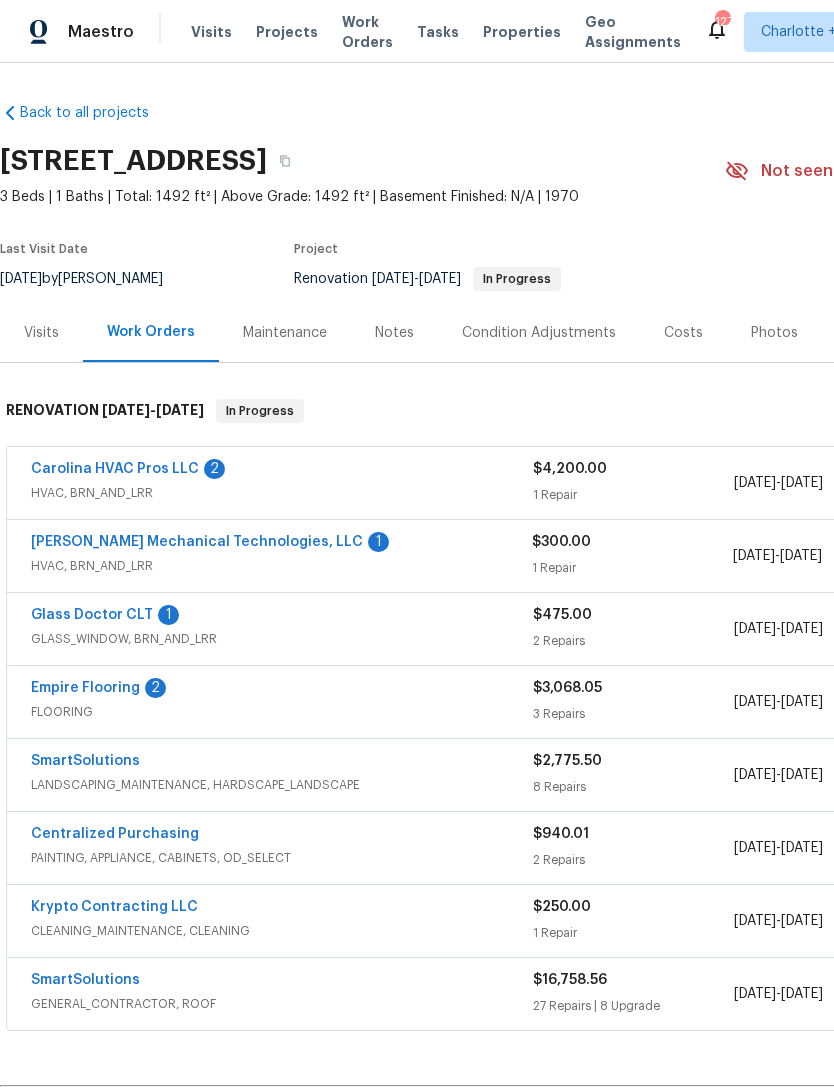 click on "Costs" at bounding box center [683, 333] 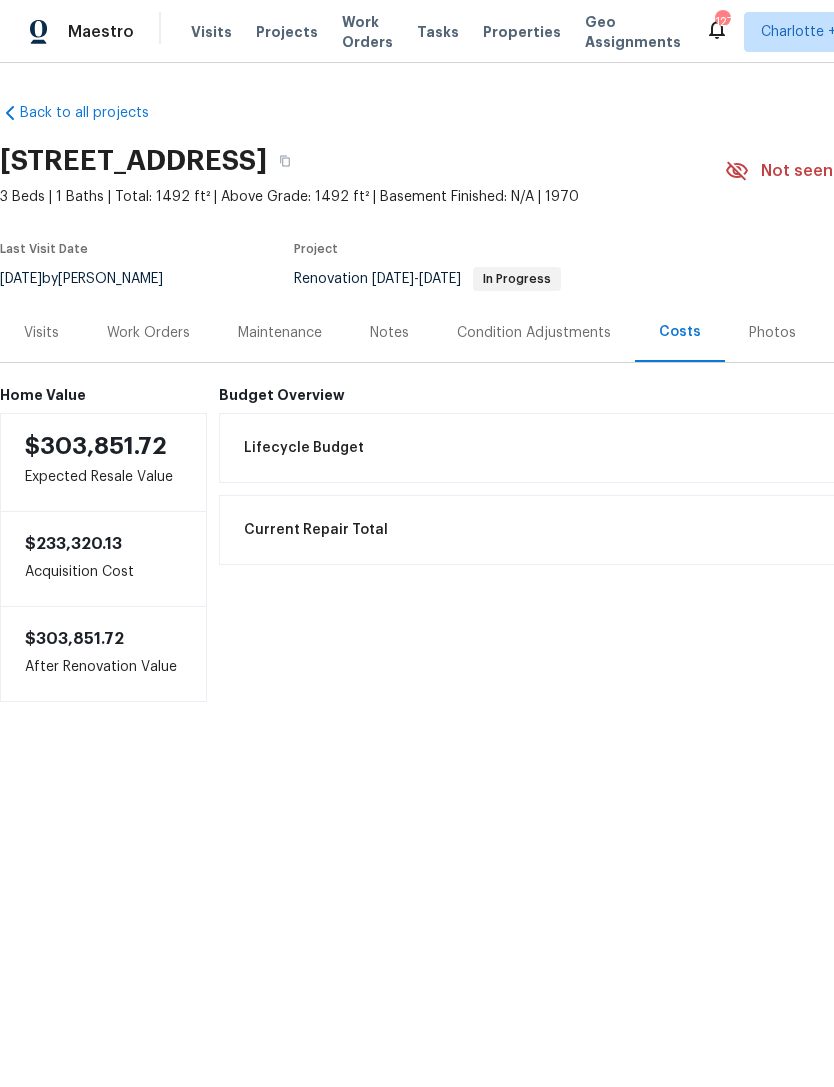 scroll, scrollTop: 0, scrollLeft: 0, axis: both 